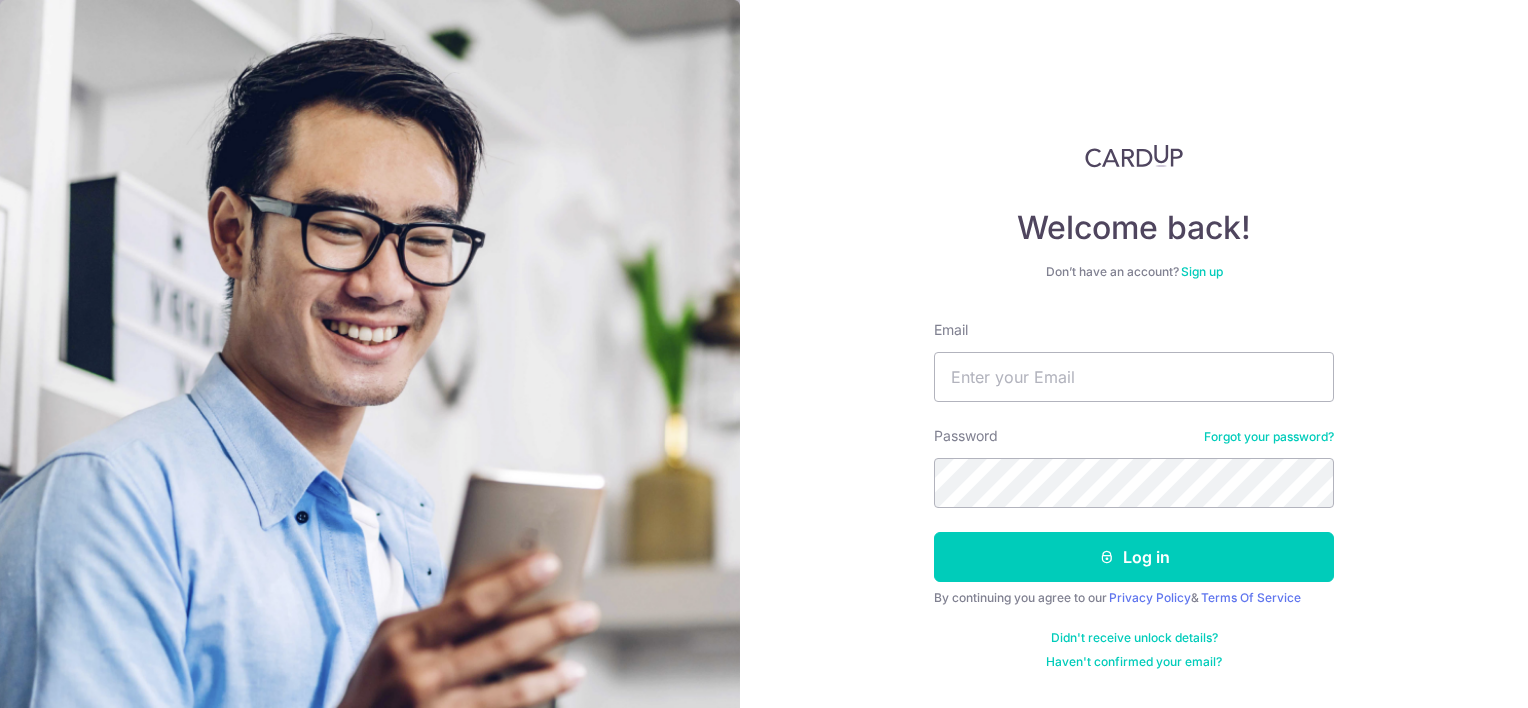 scroll, scrollTop: 0, scrollLeft: 0, axis: both 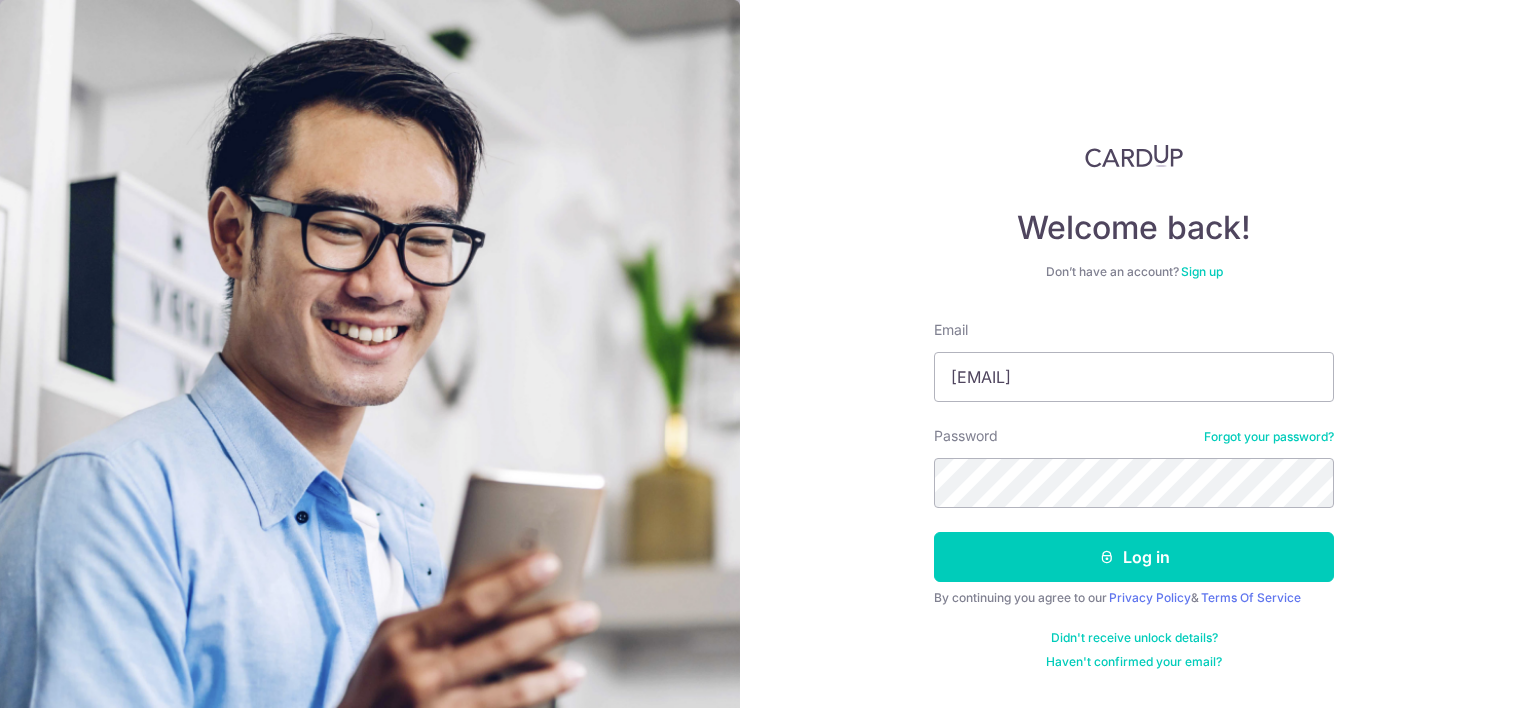 type on "i.am.koh.kai.ling@gmail.com" 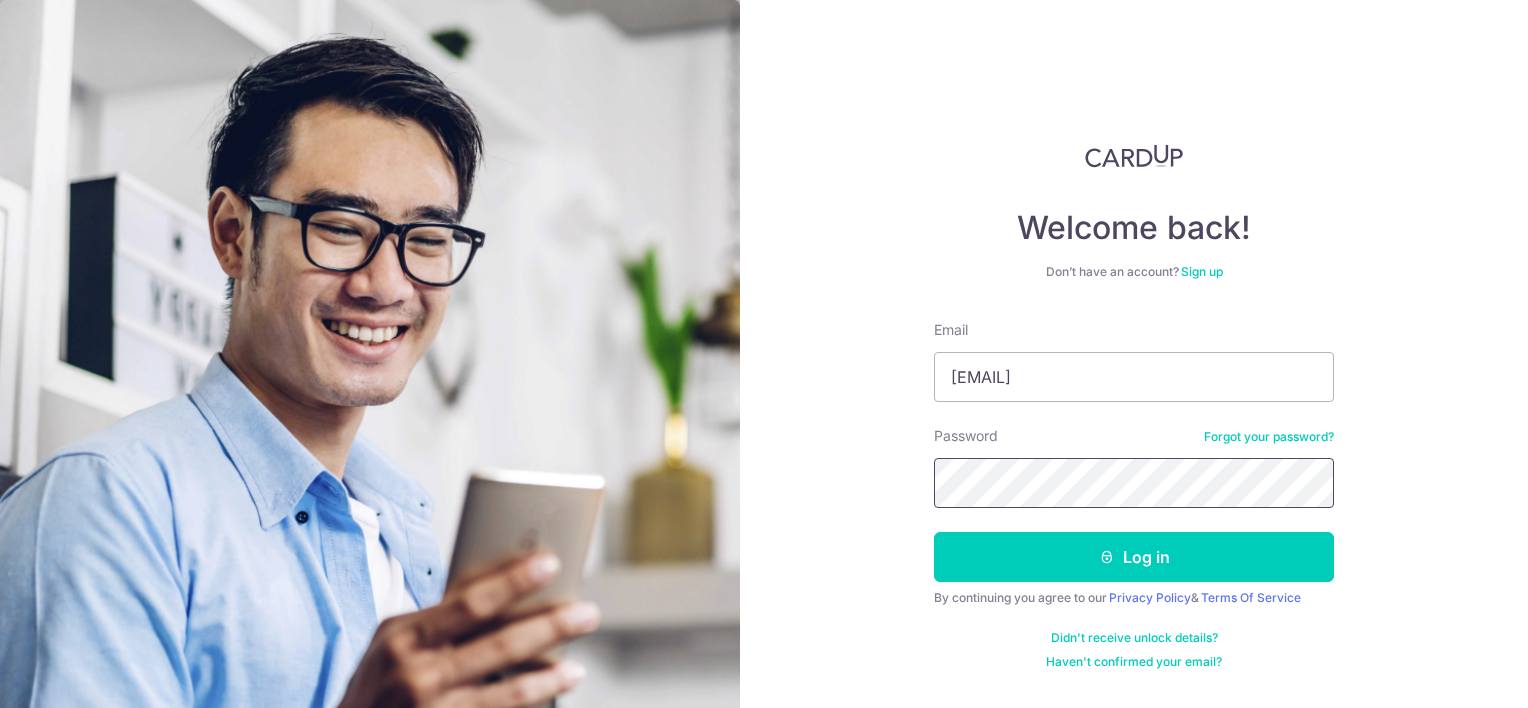 click on "Log in" at bounding box center [1134, 557] 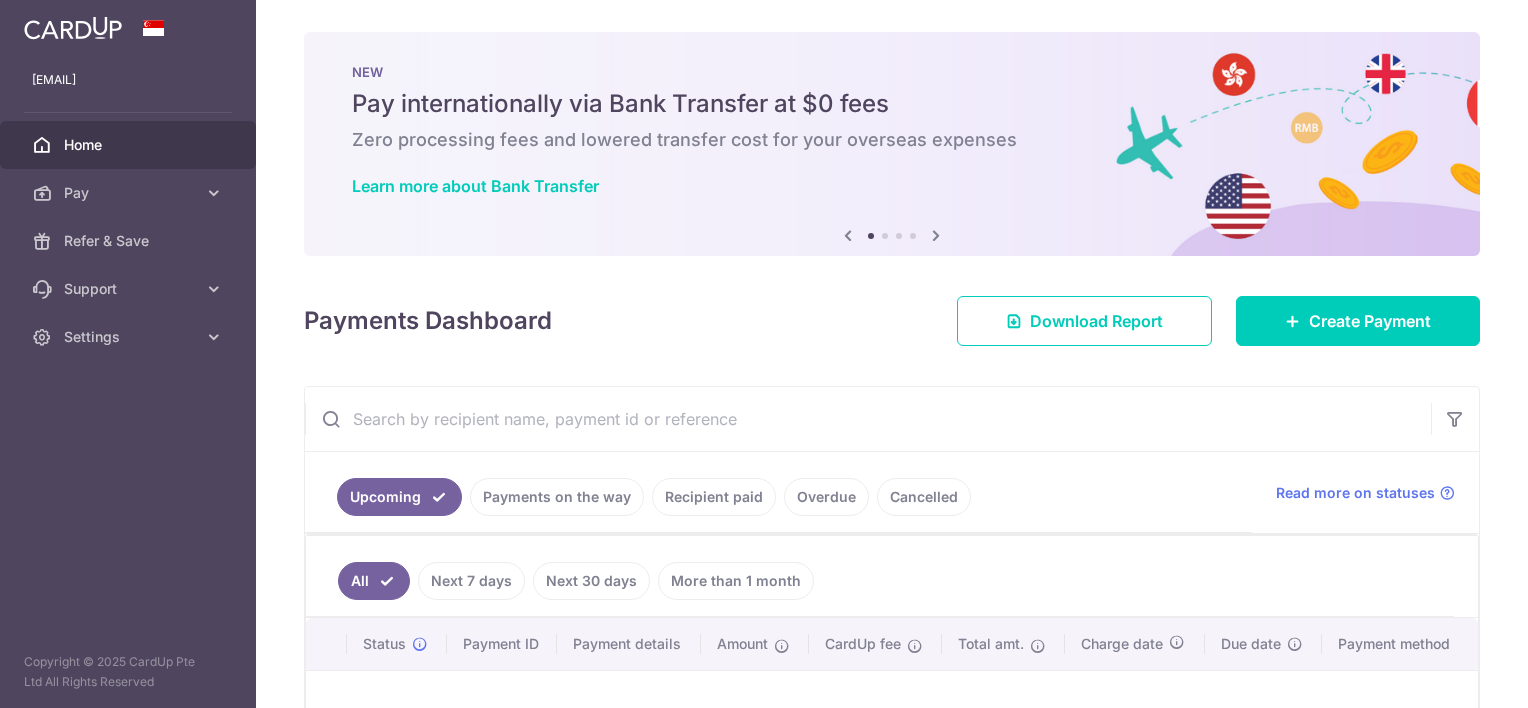 scroll, scrollTop: 0, scrollLeft: 0, axis: both 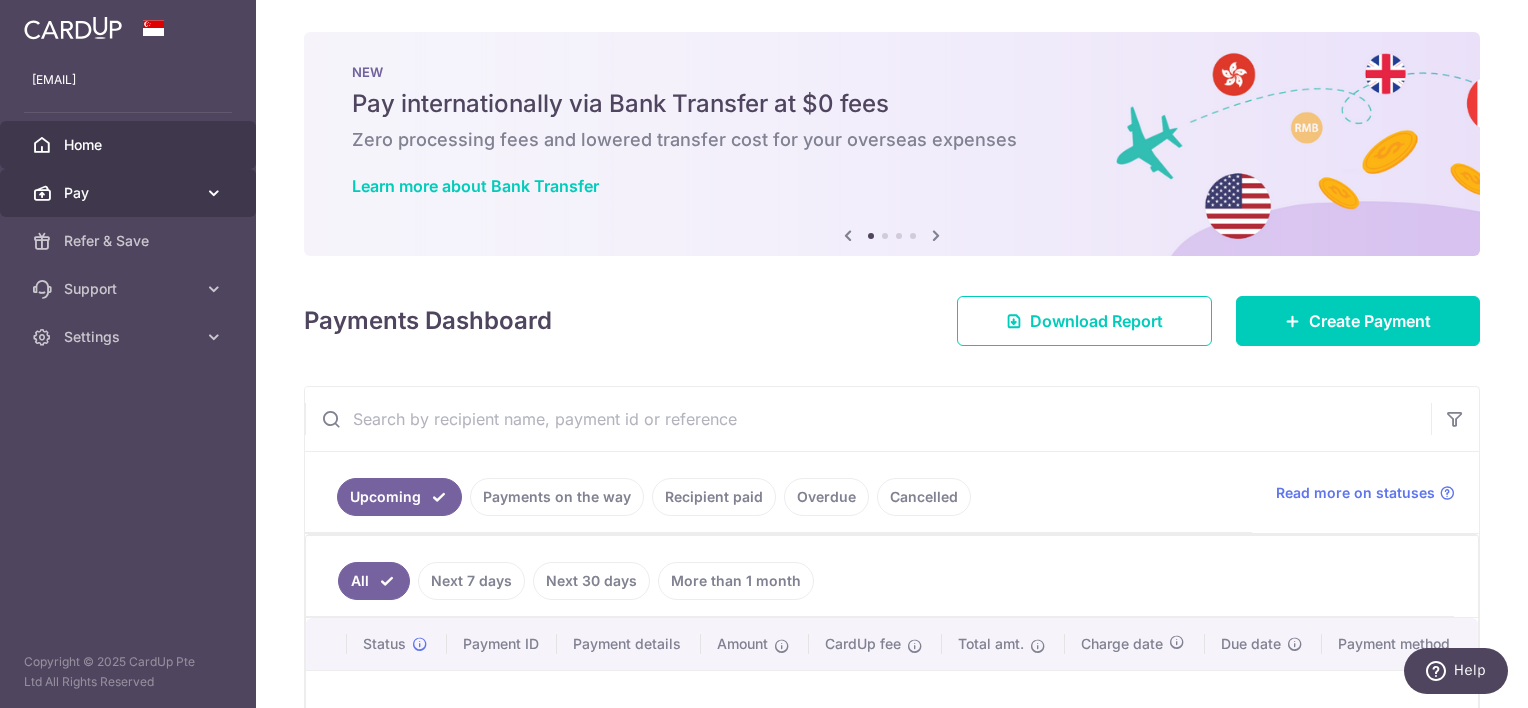 click on "Pay" at bounding box center [130, 193] 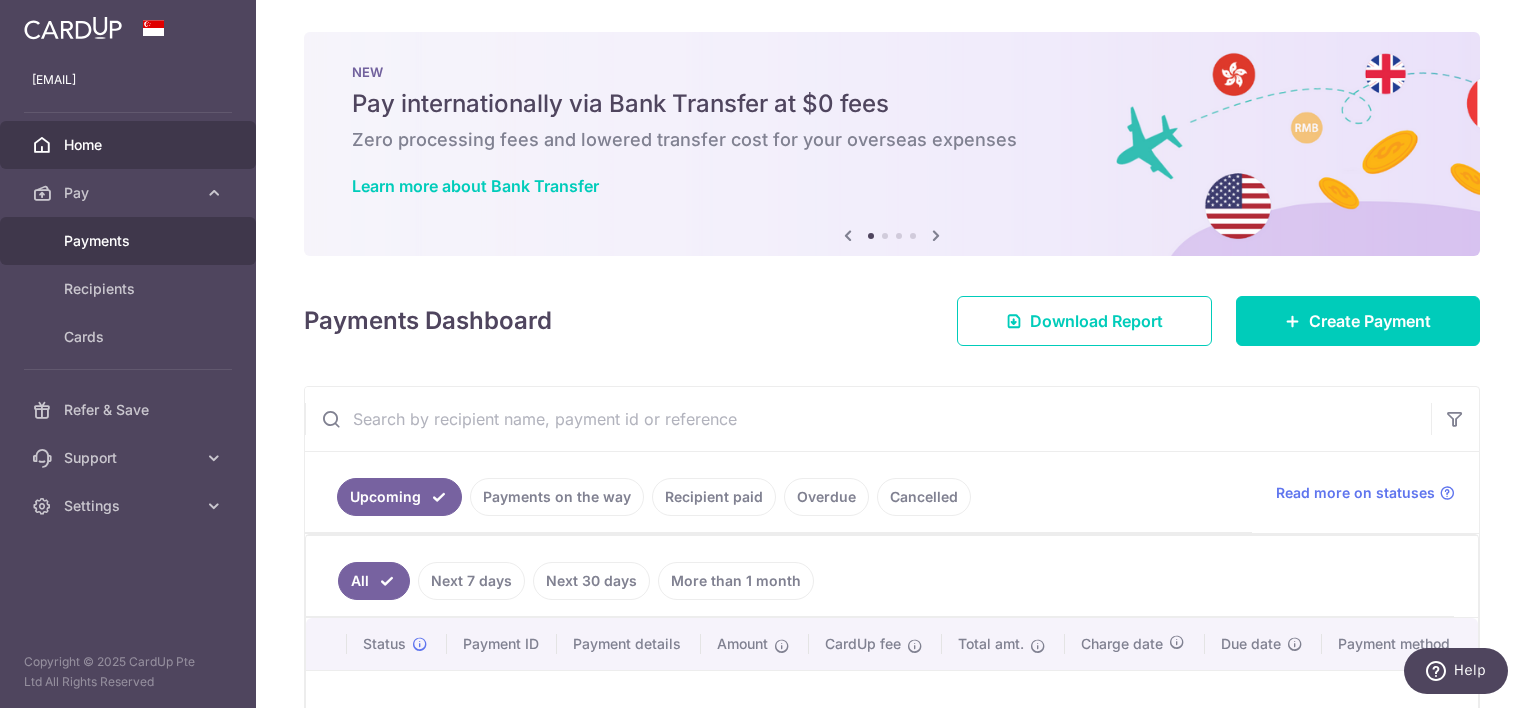 click on "Payments" at bounding box center [130, 241] 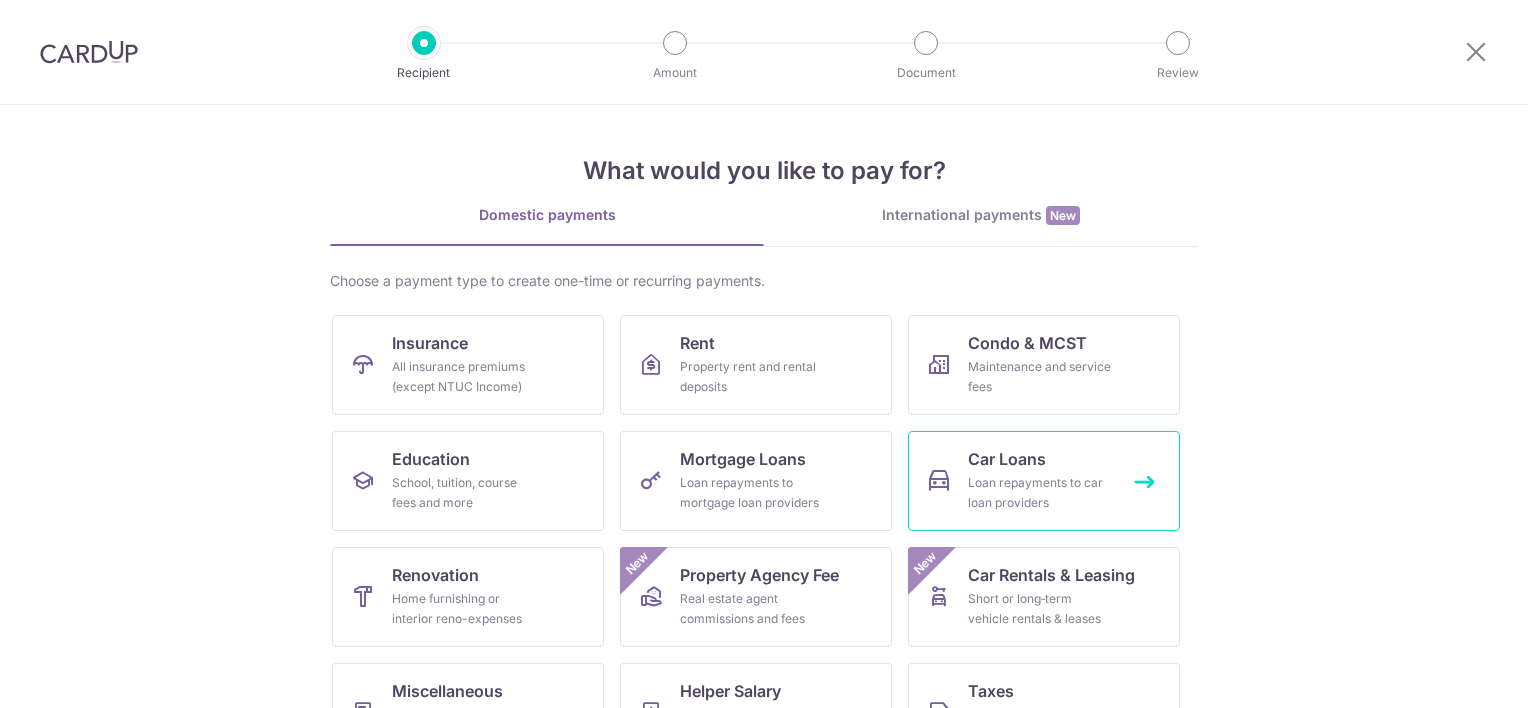 scroll, scrollTop: 0, scrollLeft: 0, axis: both 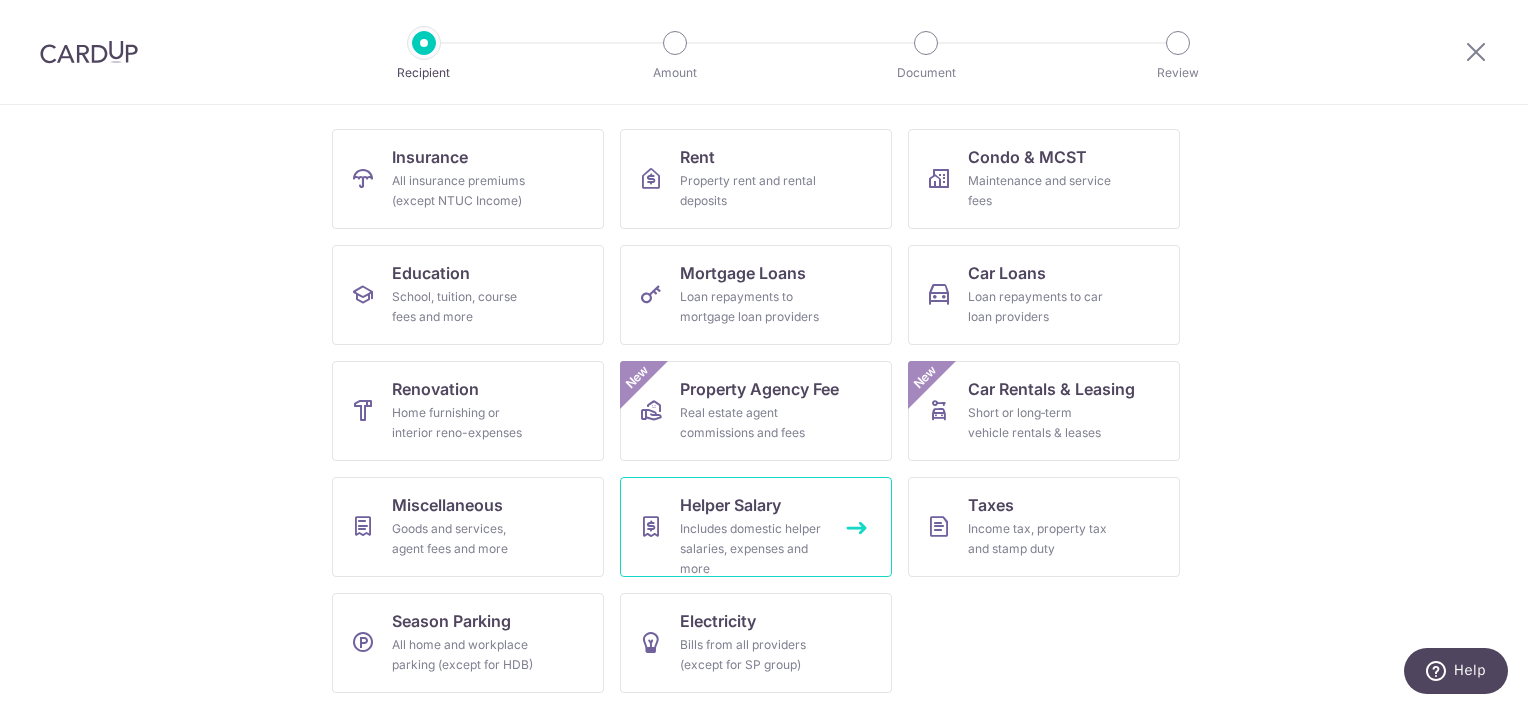 click on "Helper Salary Includes domestic helper salaries, expenses and more" at bounding box center [756, 527] 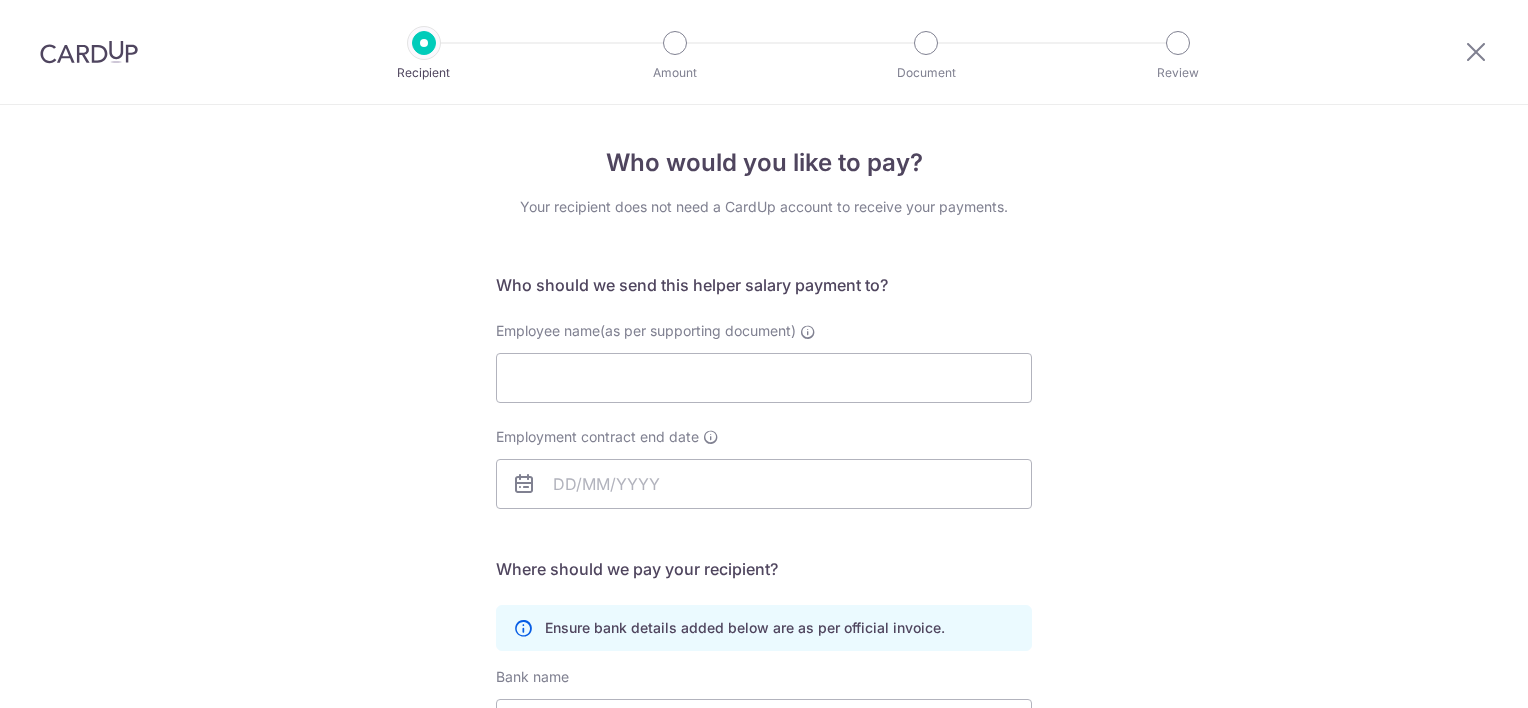 scroll, scrollTop: 0, scrollLeft: 0, axis: both 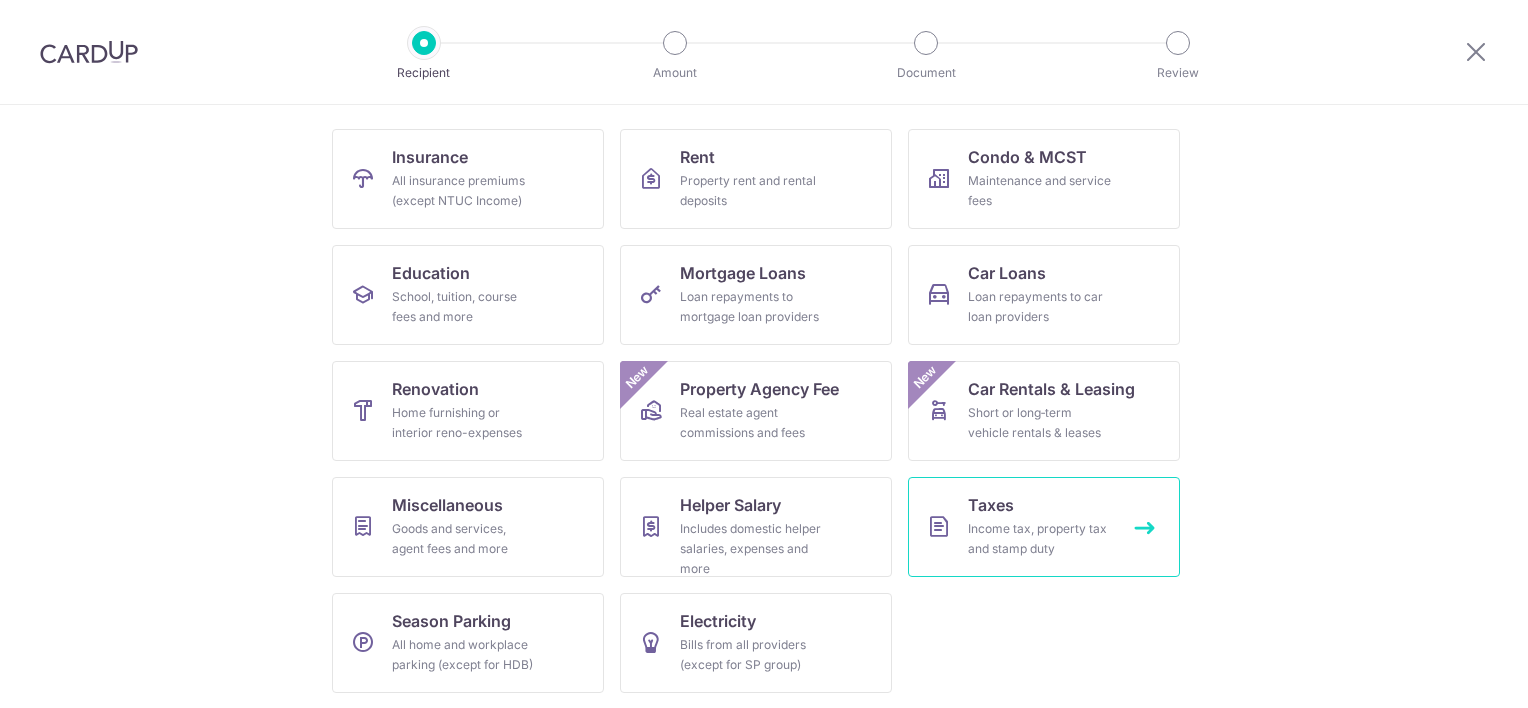 click on "Taxes" at bounding box center (991, 505) 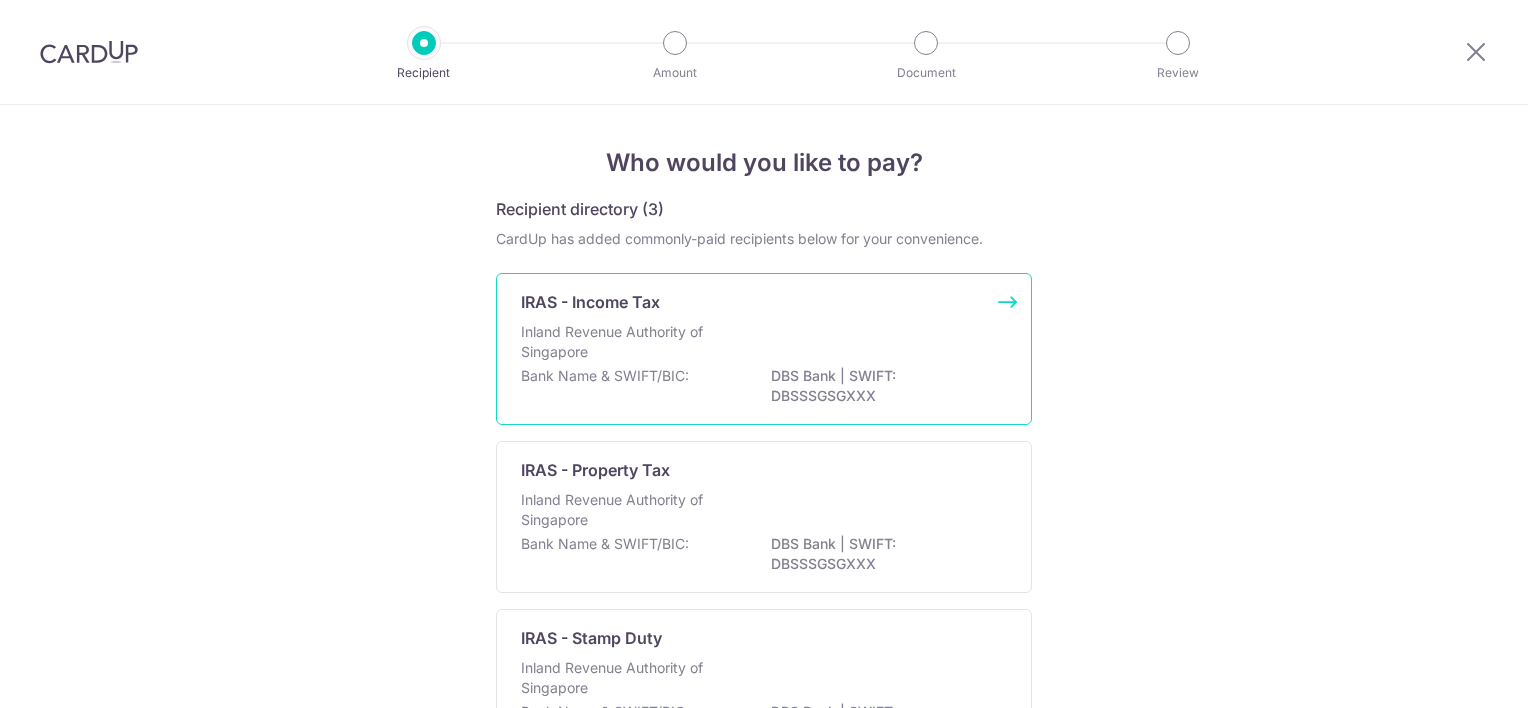 scroll, scrollTop: 0, scrollLeft: 0, axis: both 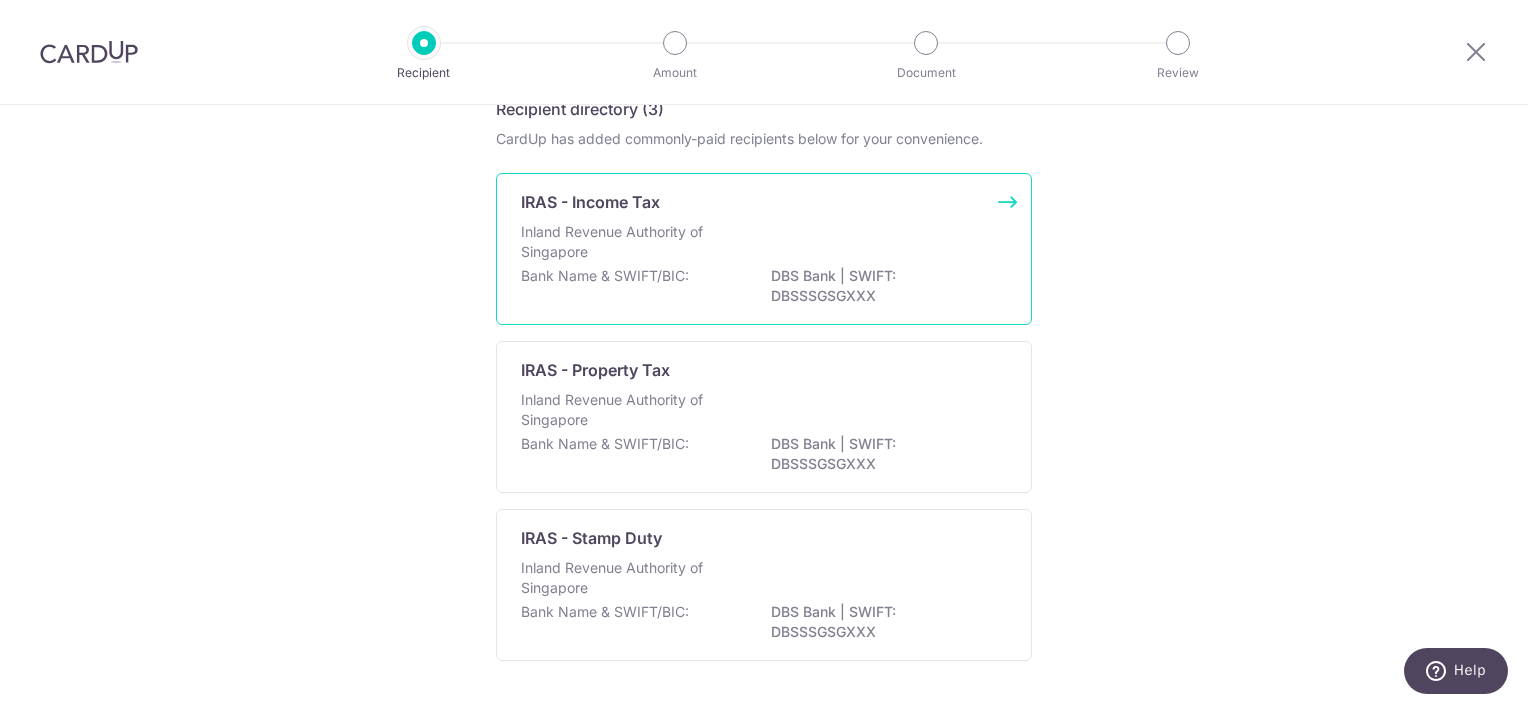 click on "Inland Revenue Authority of Singapore" at bounding box center (764, 244) 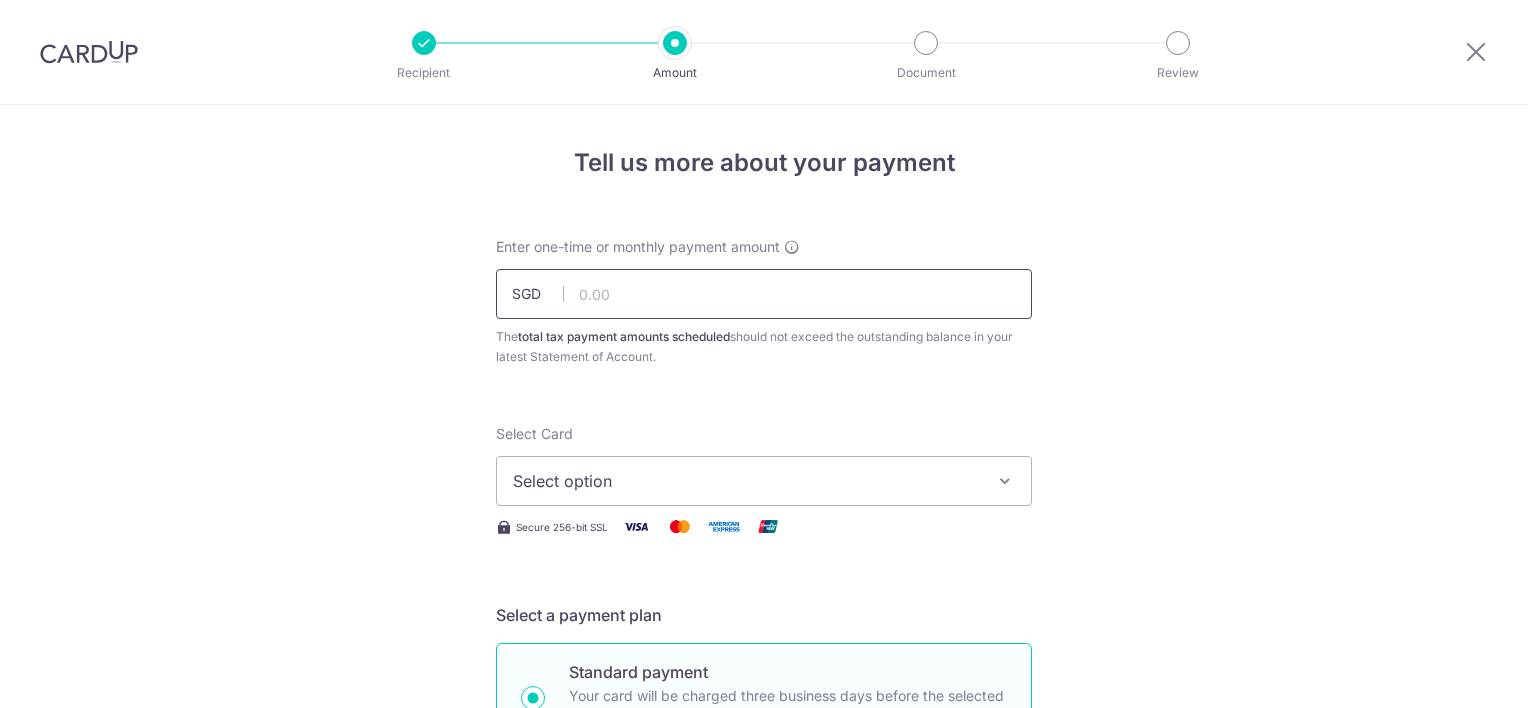 scroll, scrollTop: 0, scrollLeft: 0, axis: both 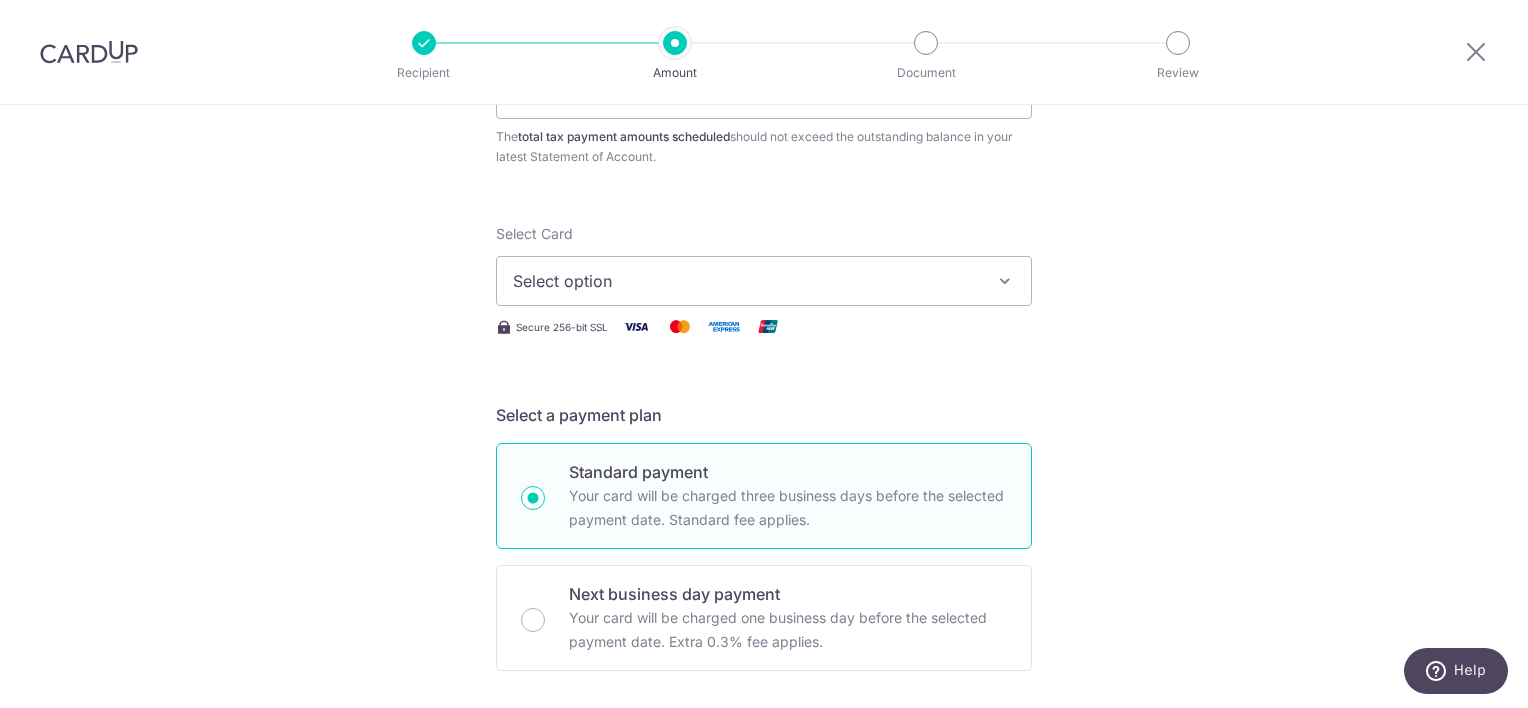 type on "4,000.00" 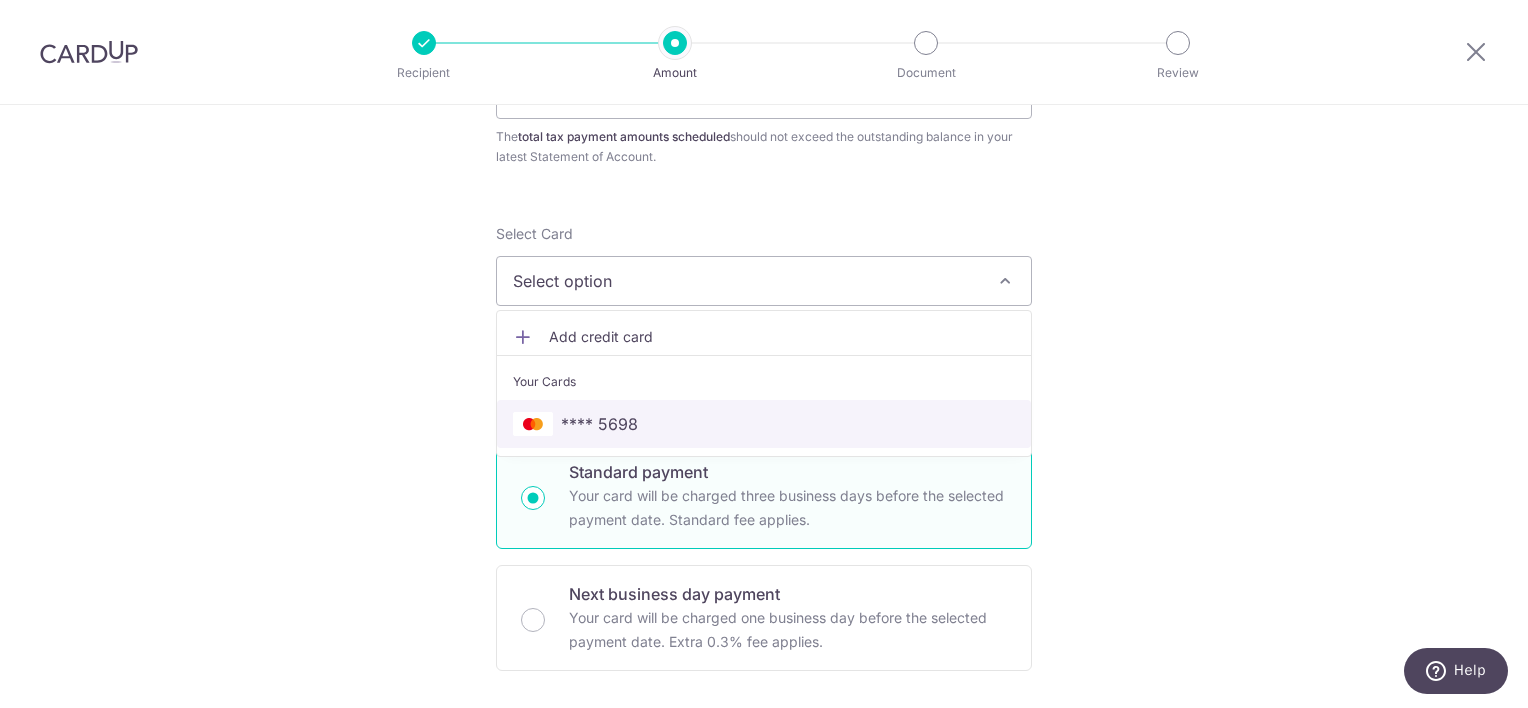 click on "**** 5698" at bounding box center (764, 424) 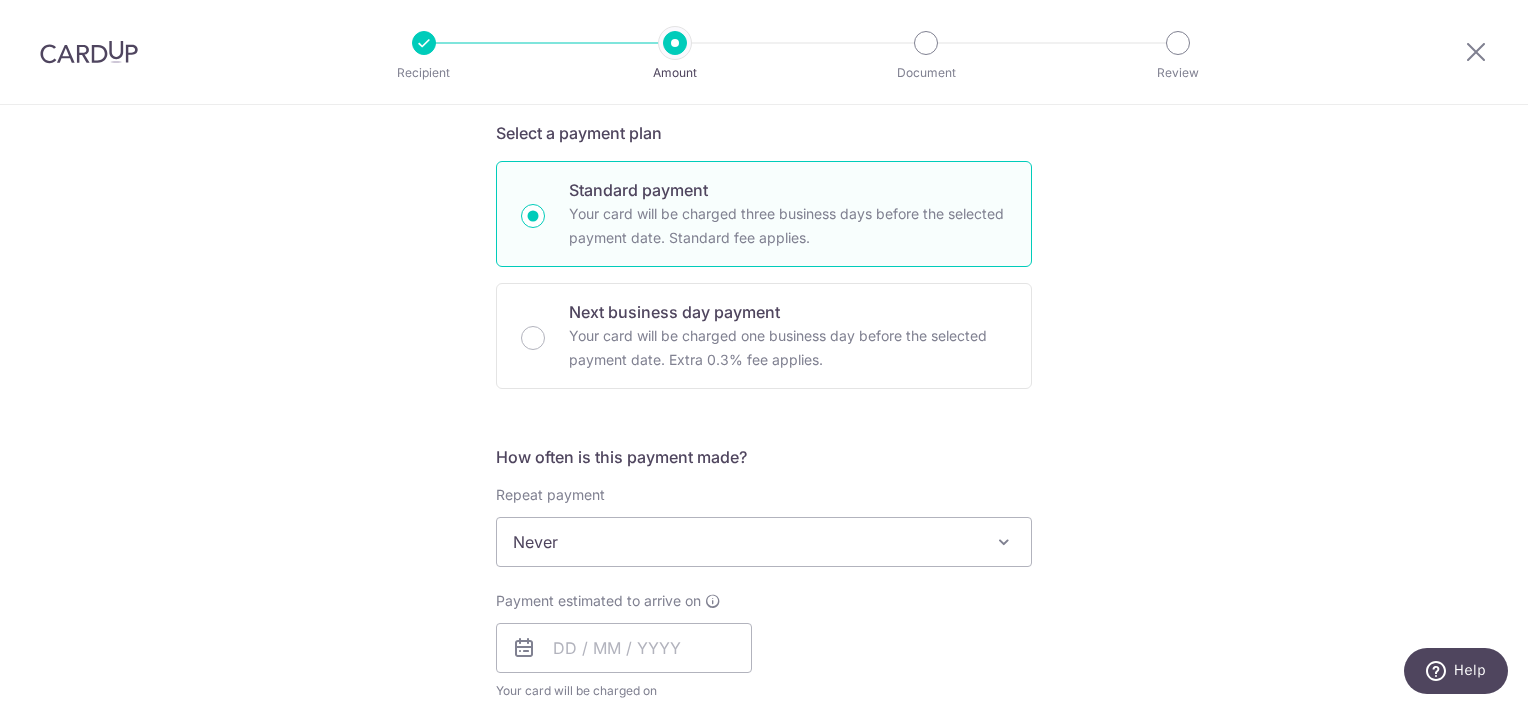 scroll, scrollTop: 600, scrollLeft: 0, axis: vertical 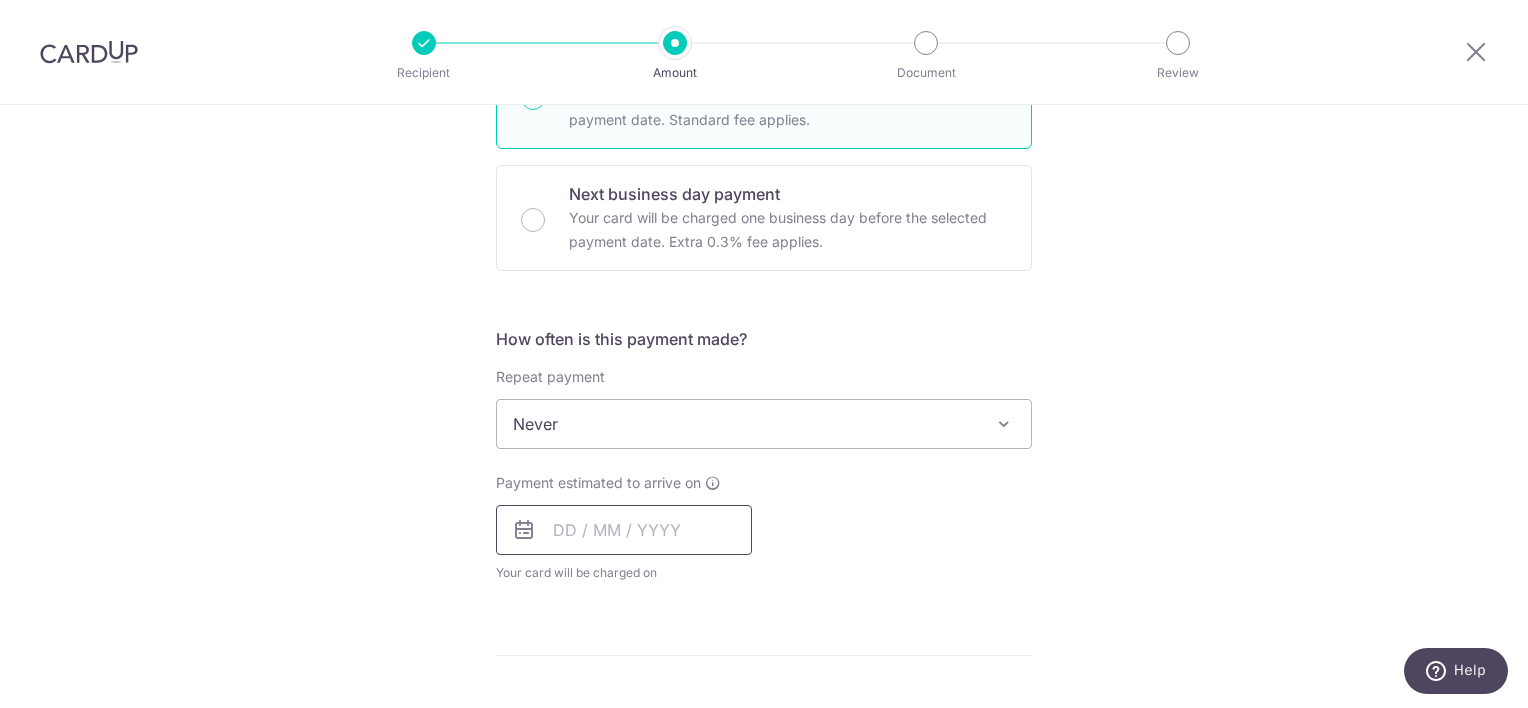 click at bounding box center [624, 530] 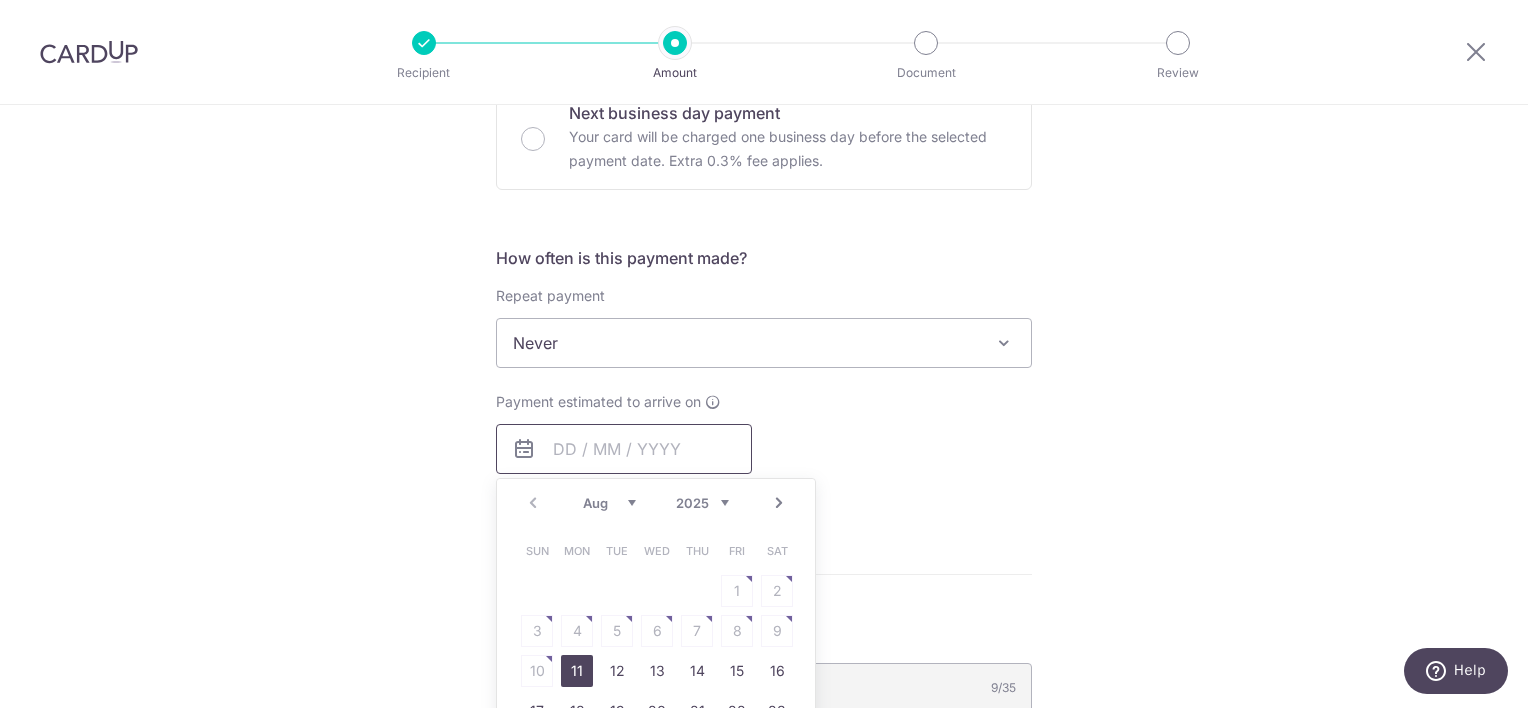 scroll, scrollTop: 800, scrollLeft: 0, axis: vertical 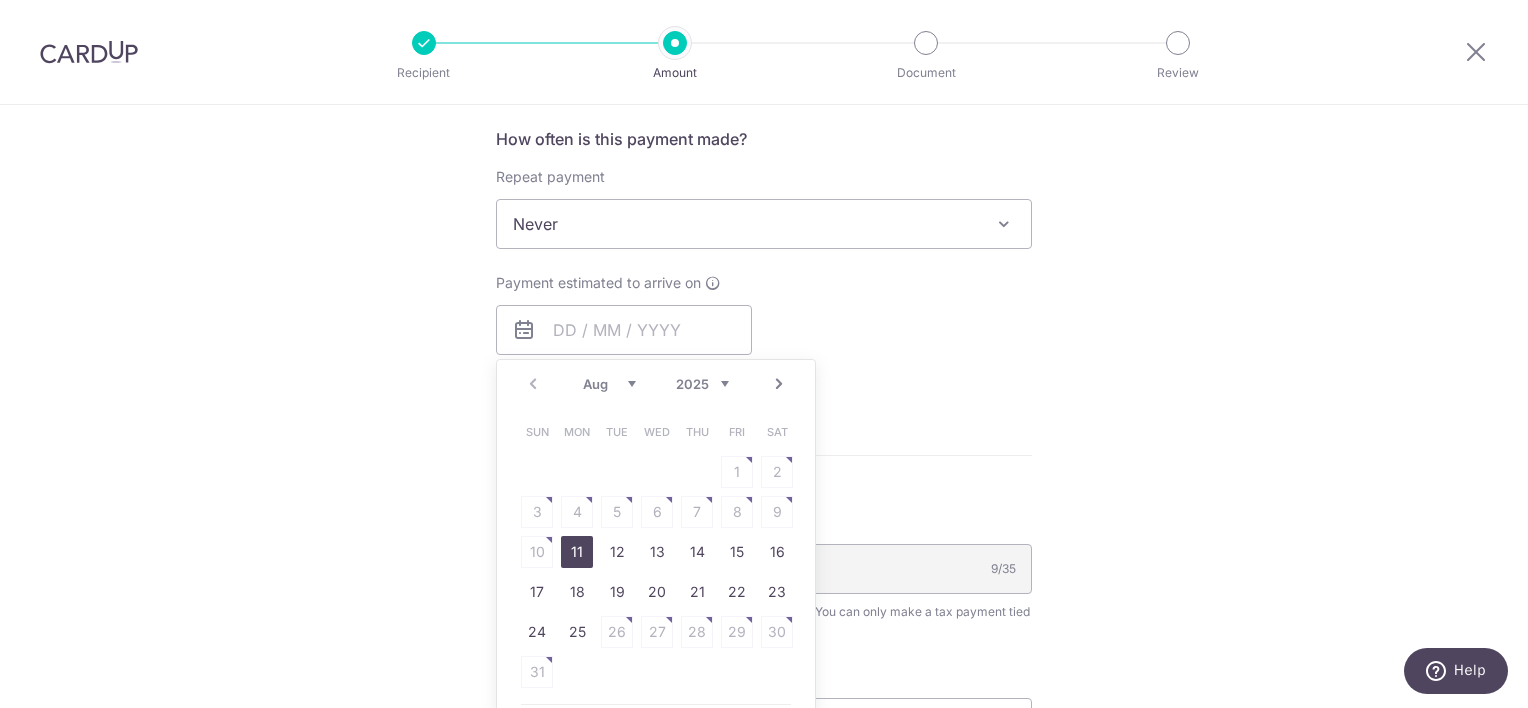 click on "11" at bounding box center (577, 552) 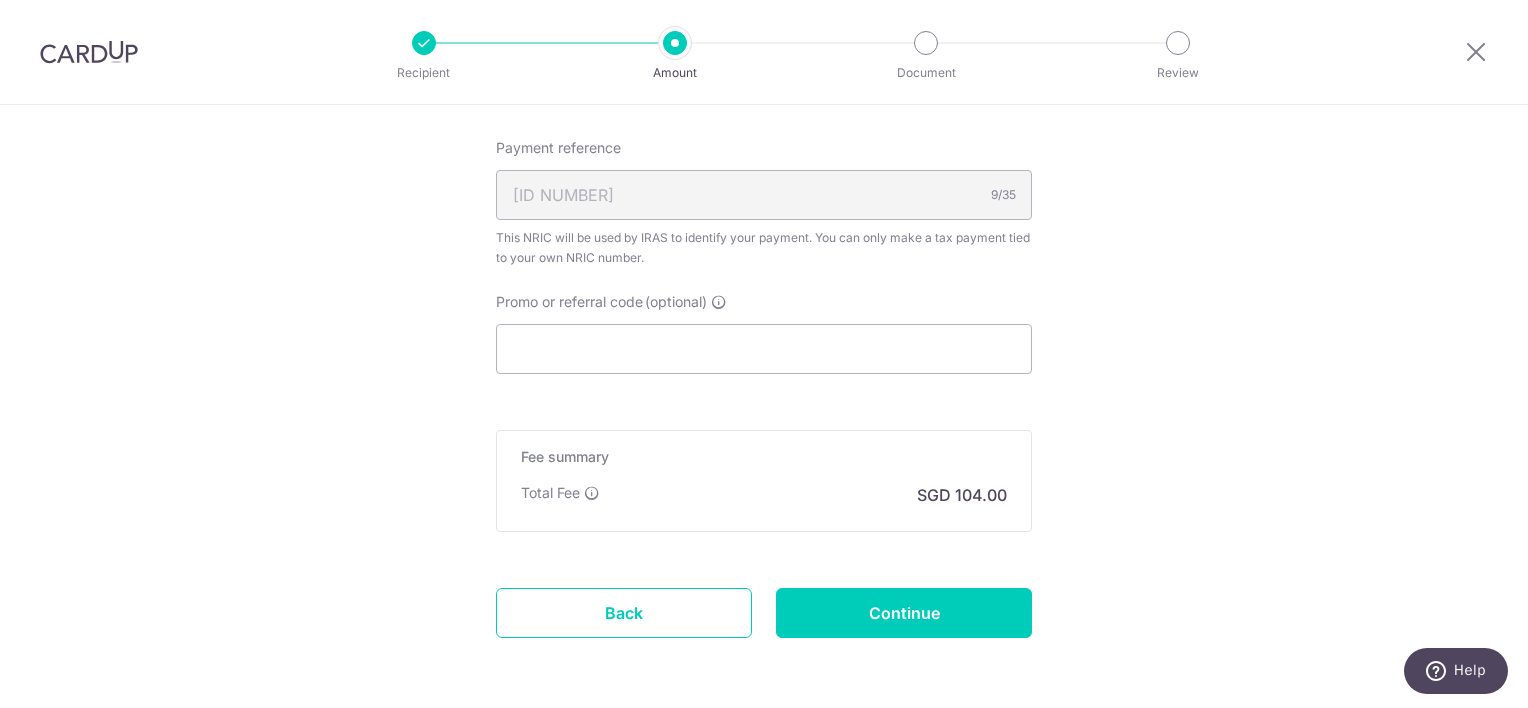 scroll, scrollTop: 1300, scrollLeft: 0, axis: vertical 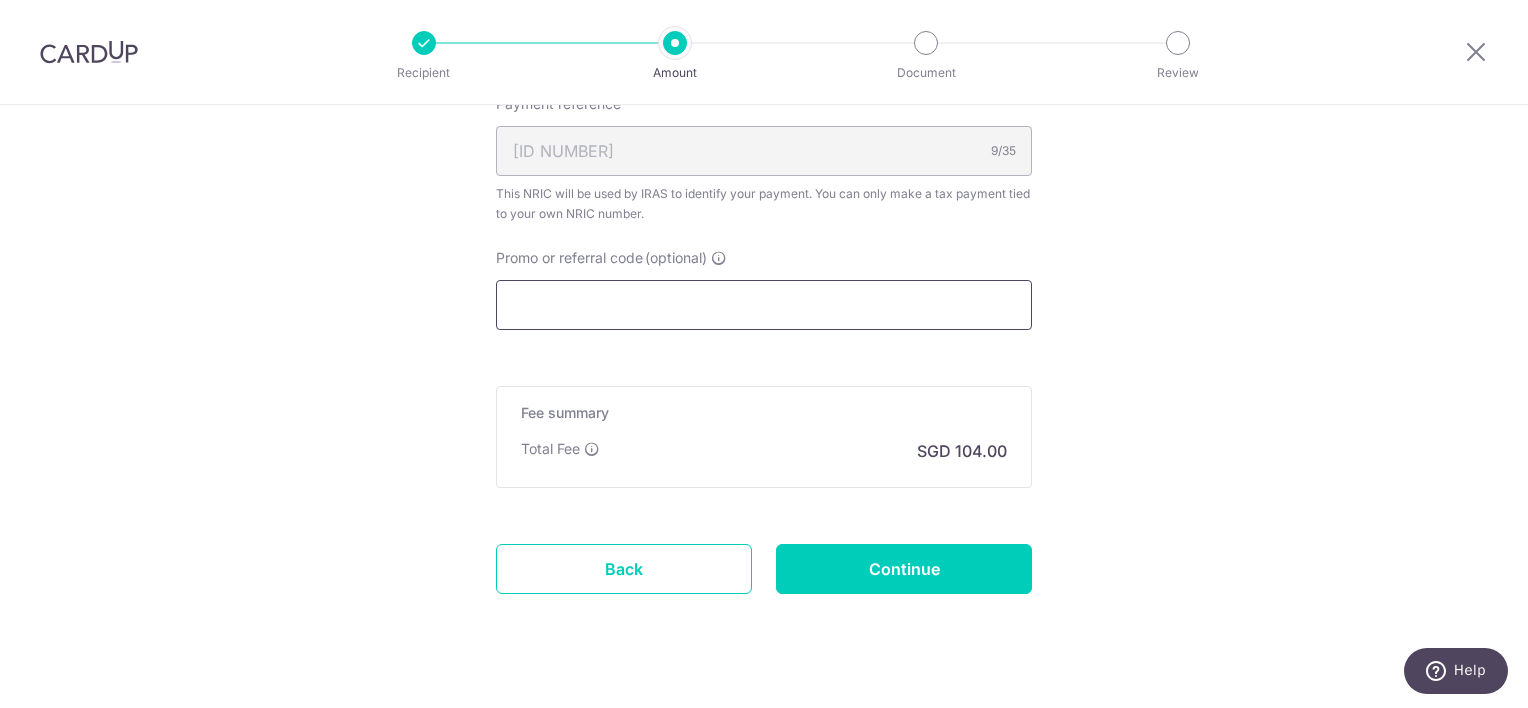 click on "Promo or referral code
(optional)" at bounding box center (764, 305) 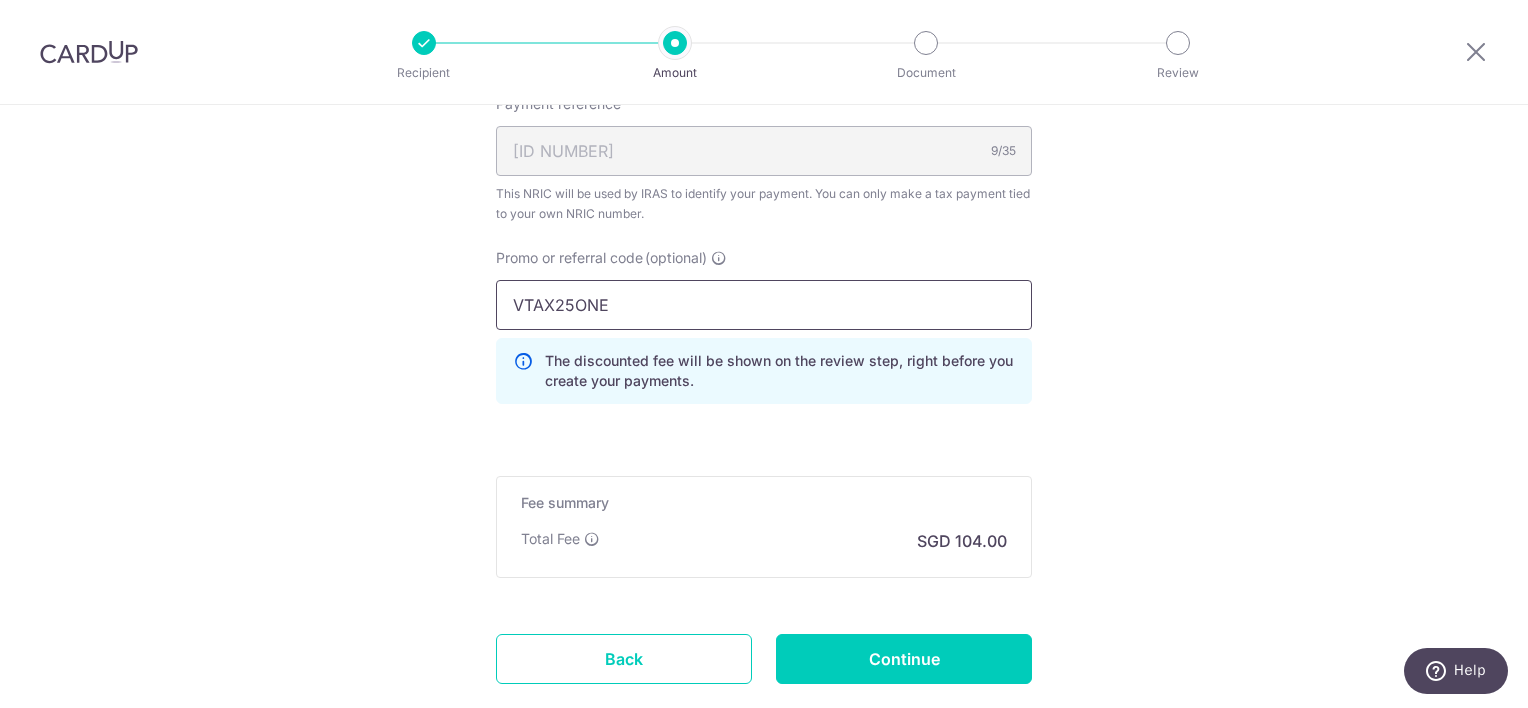 type on "VTAX25ONE" 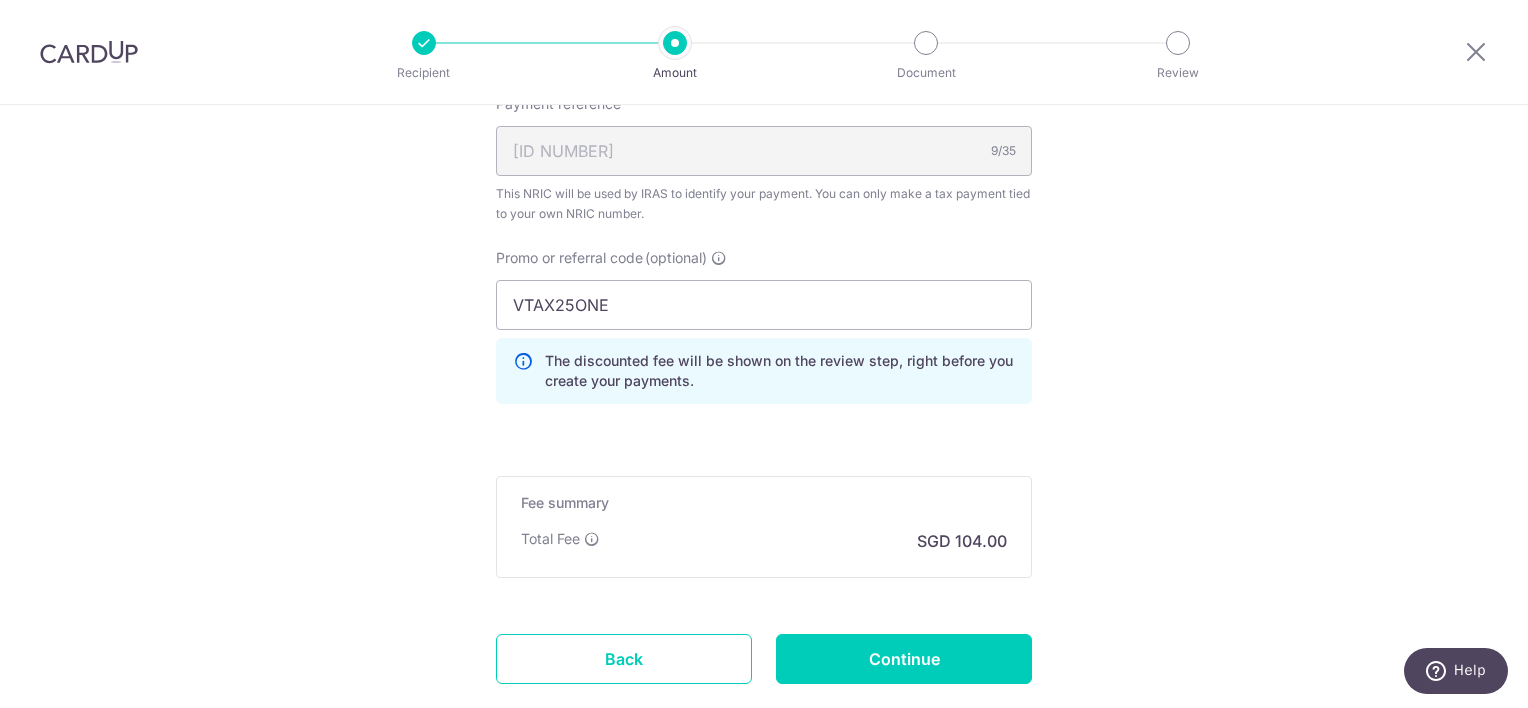 click on "Tell us more about your payment
Enter one-time or monthly payment amount
SGD
4,000.00
4000.00
The  total tax payment amounts scheduled  should not exceed the outstanding balance in your latest Statement of Account.
Select Card
**** 5698
Add credit card
Your Cards
**** 5698
Secure 256-bit SSL
Text
New card details" at bounding box center [764, -181] 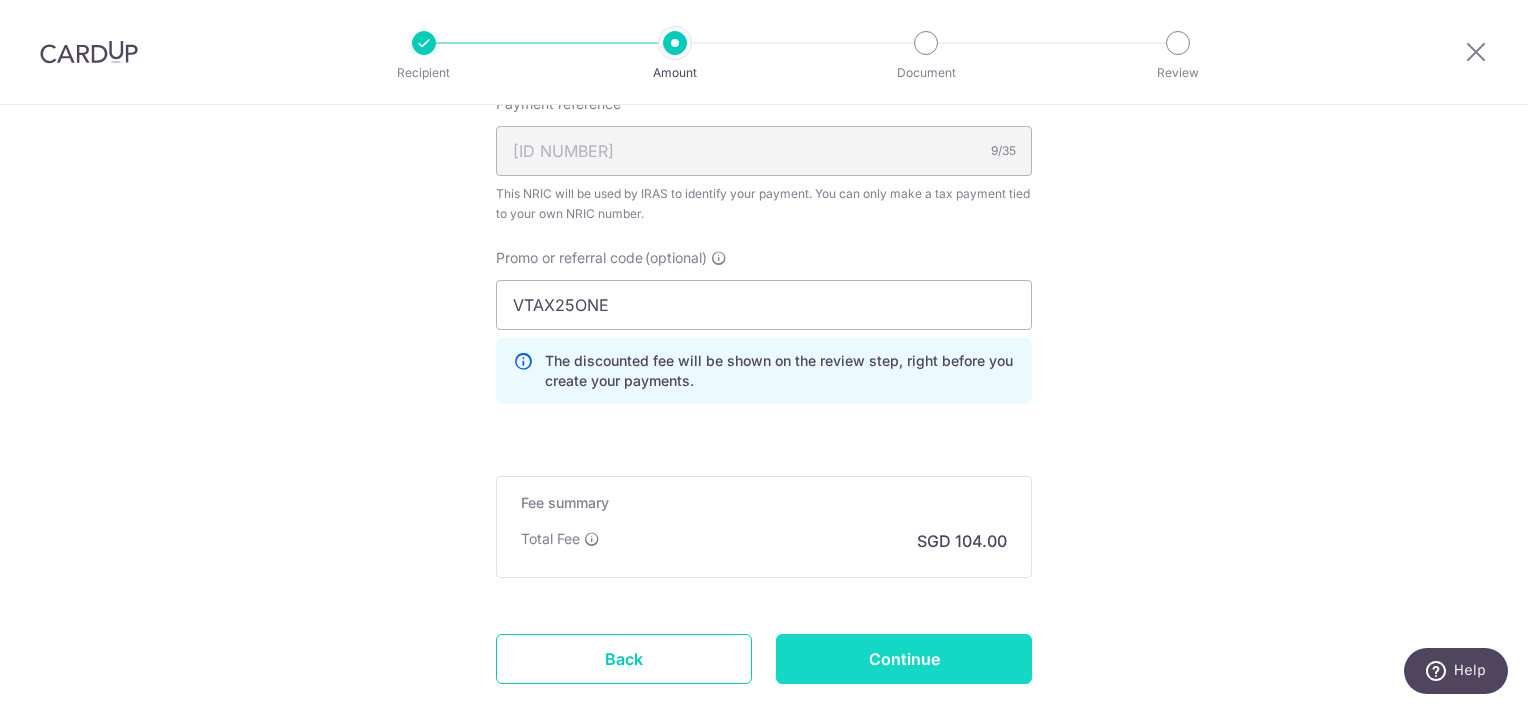 click on "Continue" at bounding box center [904, 659] 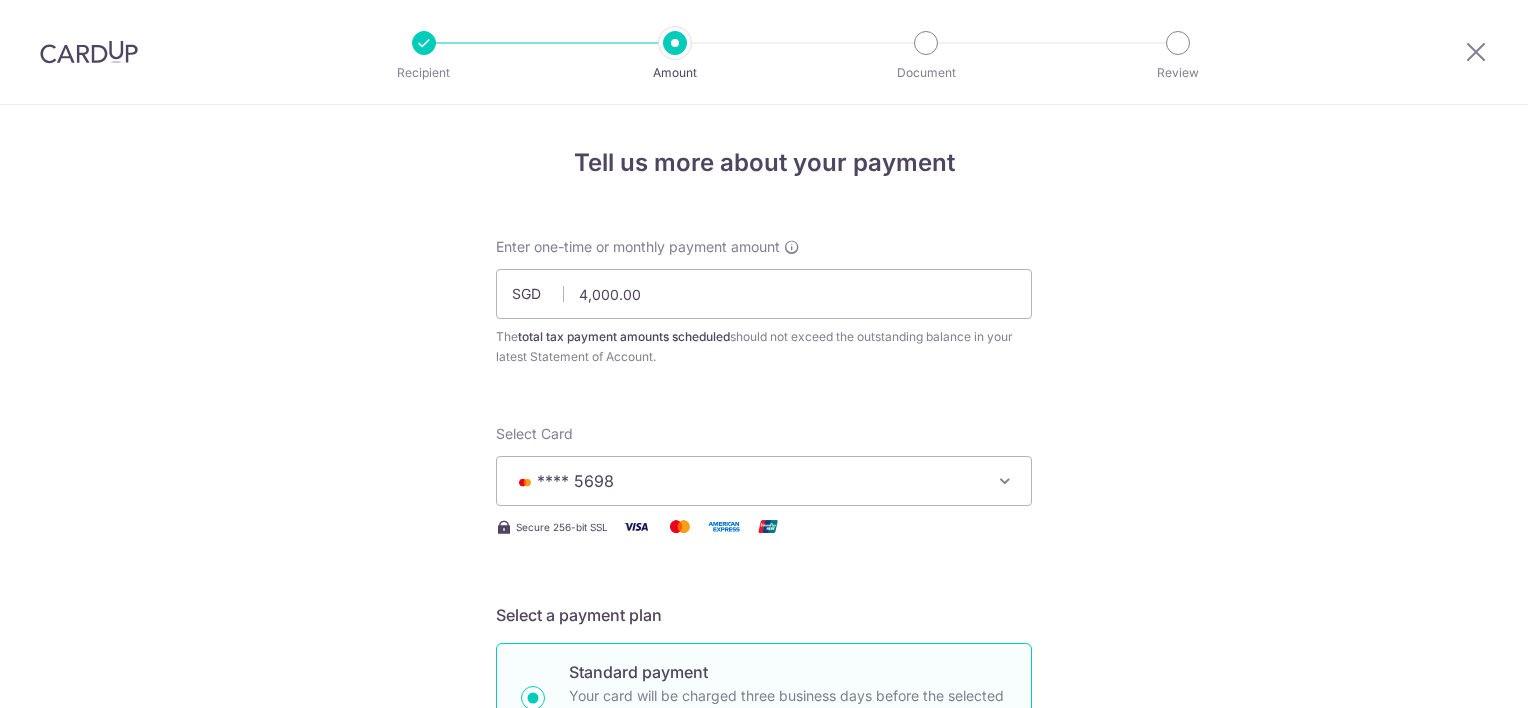 scroll, scrollTop: 0, scrollLeft: 0, axis: both 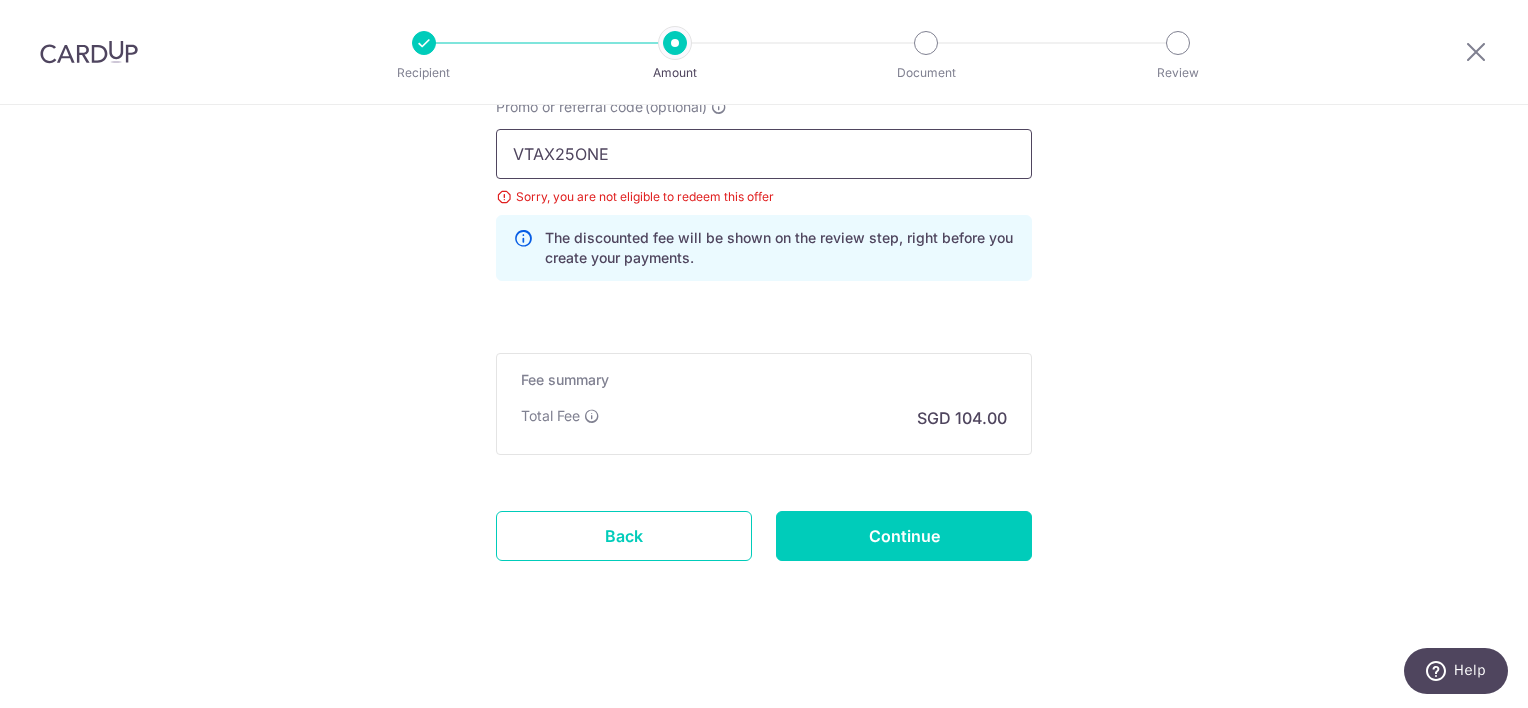 click on "VTAX25ONE" at bounding box center (764, 154) 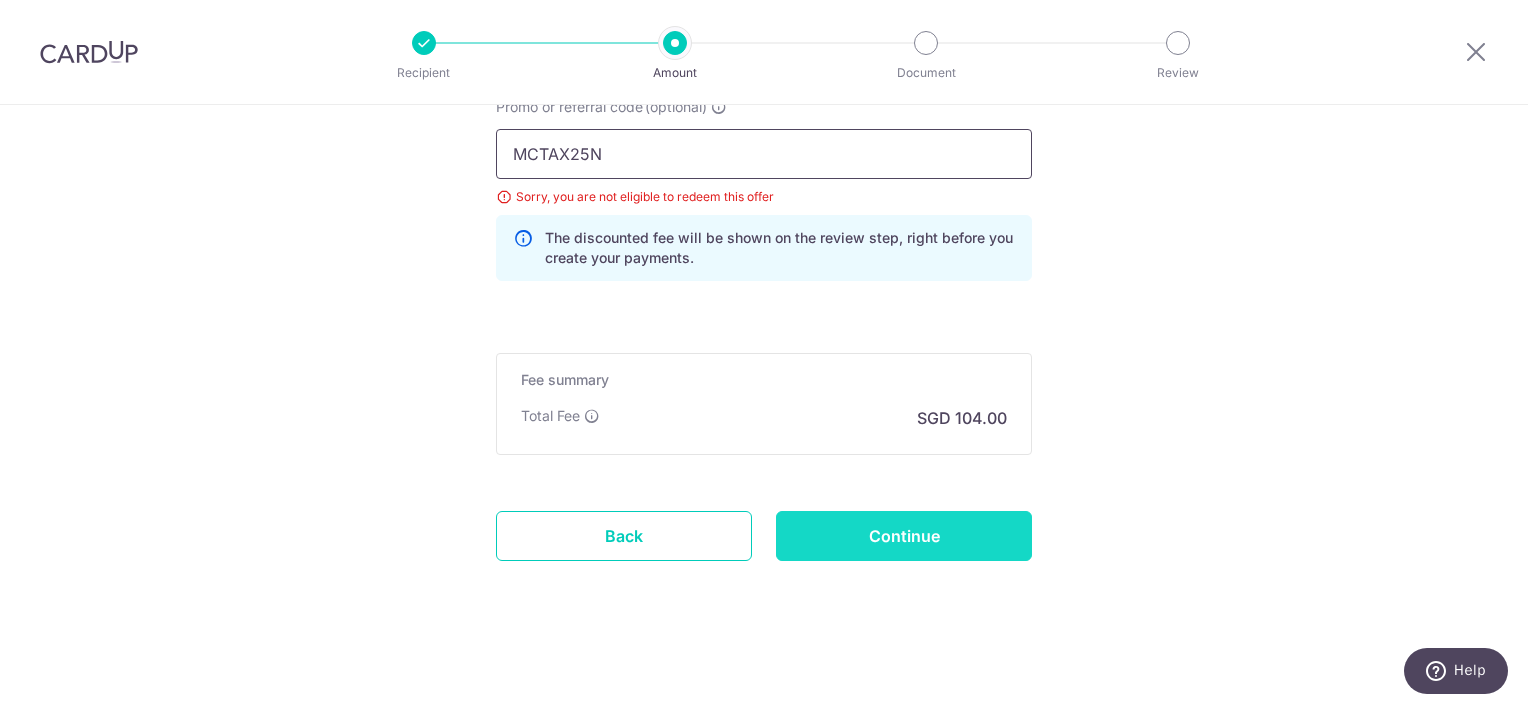 type on "MCTAX25N" 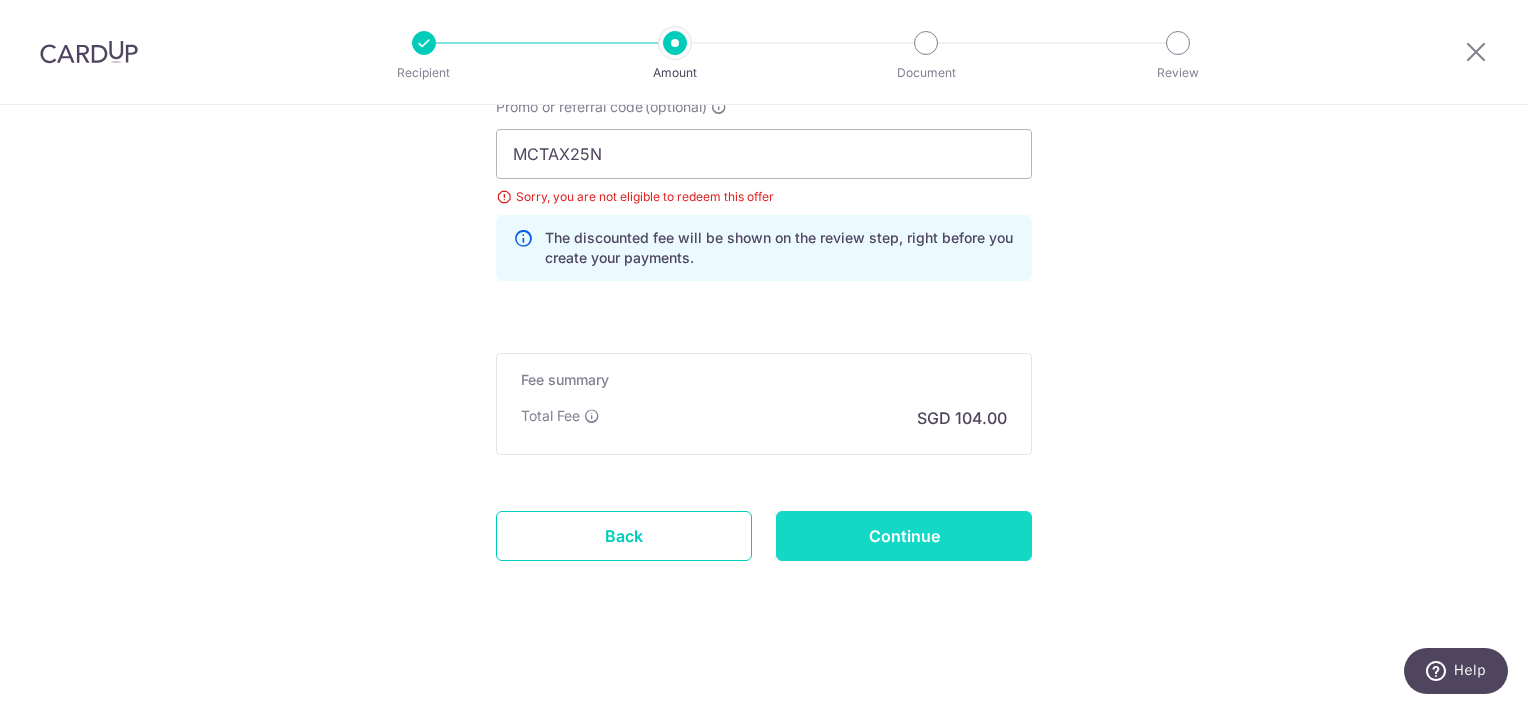 click on "Continue" at bounding box center [904, 536] 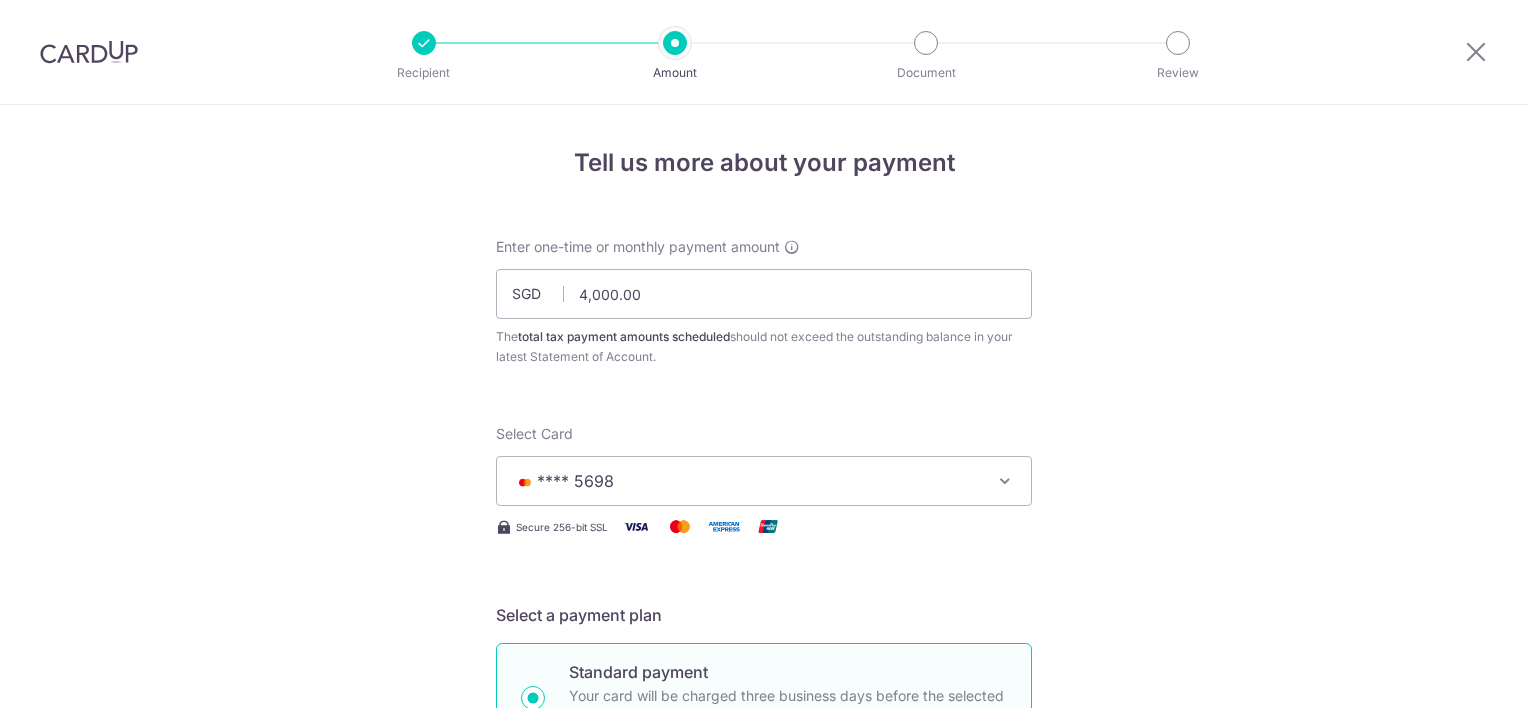 scroll, scrollTop: 0, scrollLeft: 0, axis: both 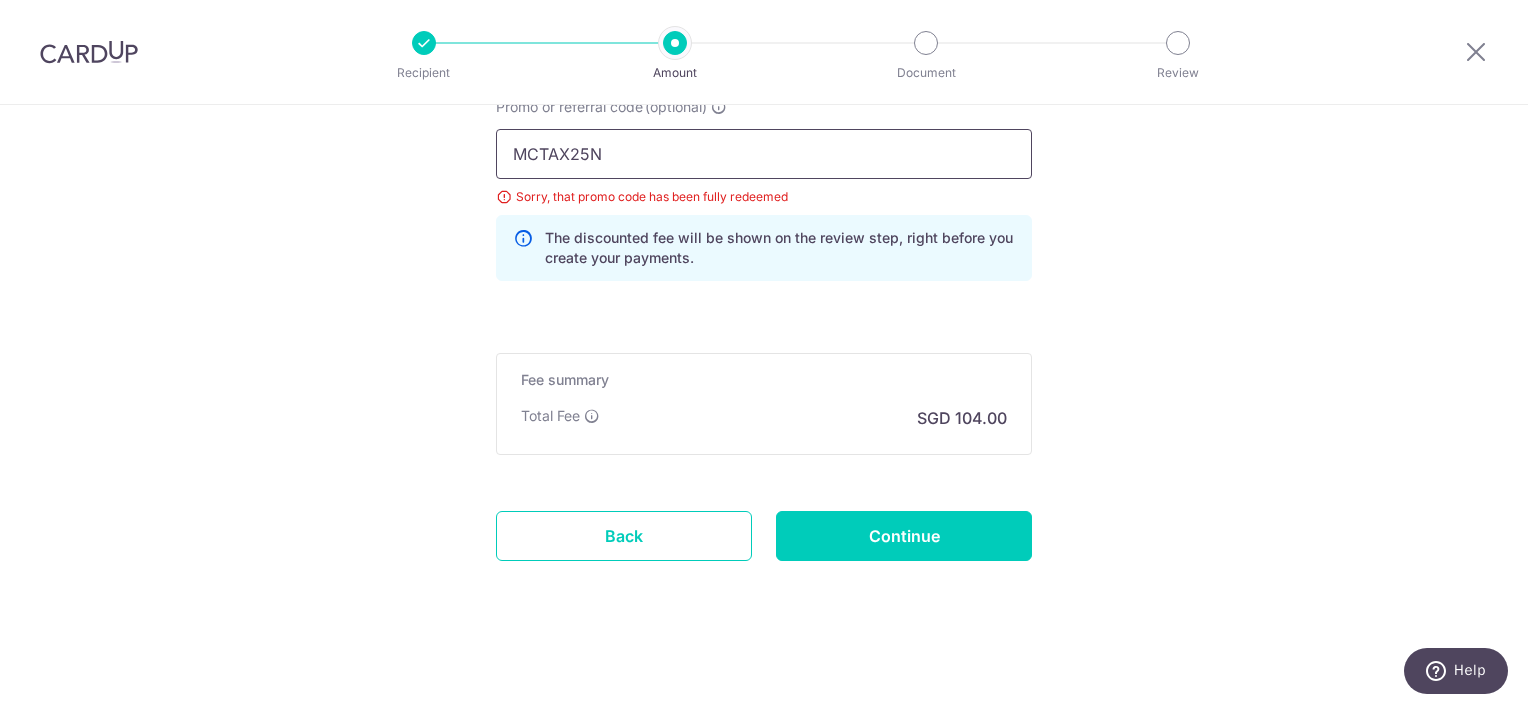 click on "MCTAX25N" at bounding box center [764, 154] 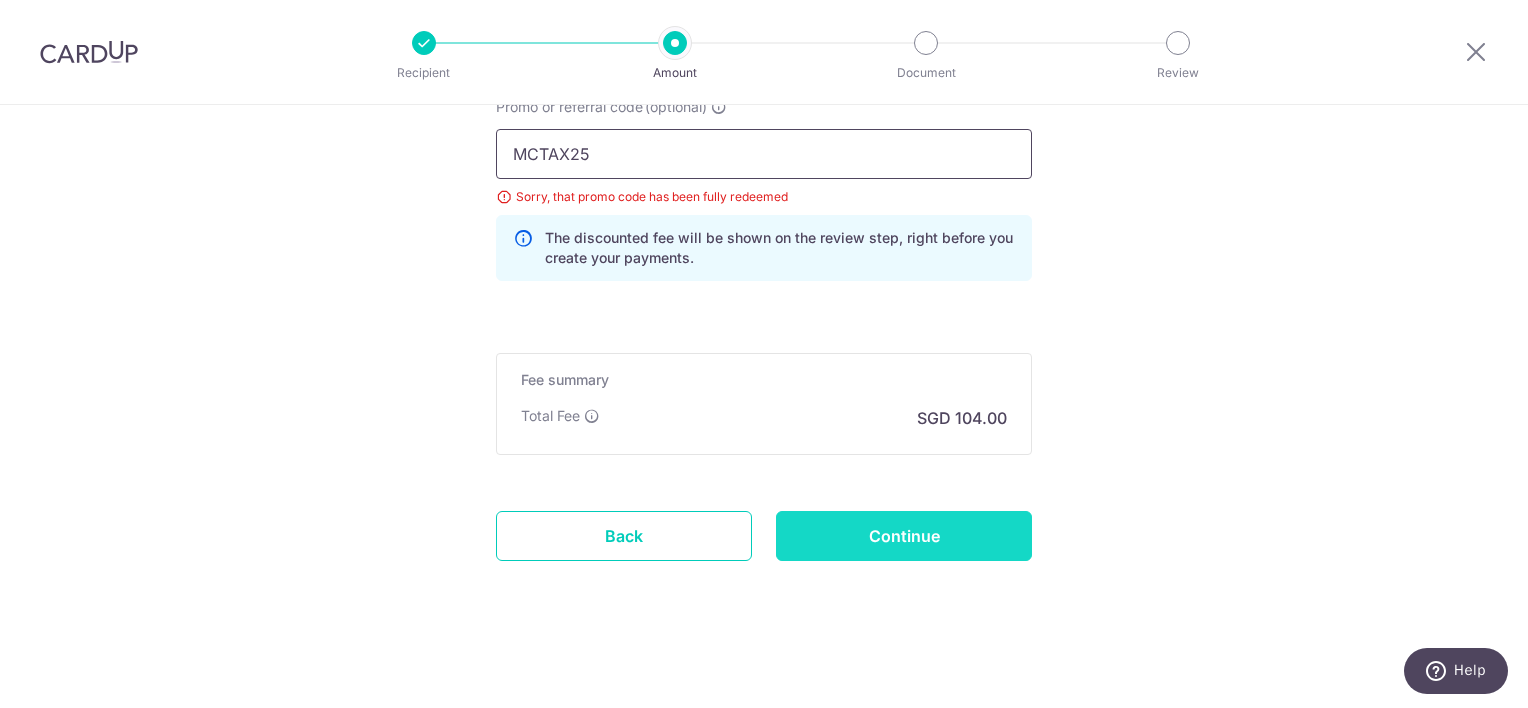 type on "MCTAX25" 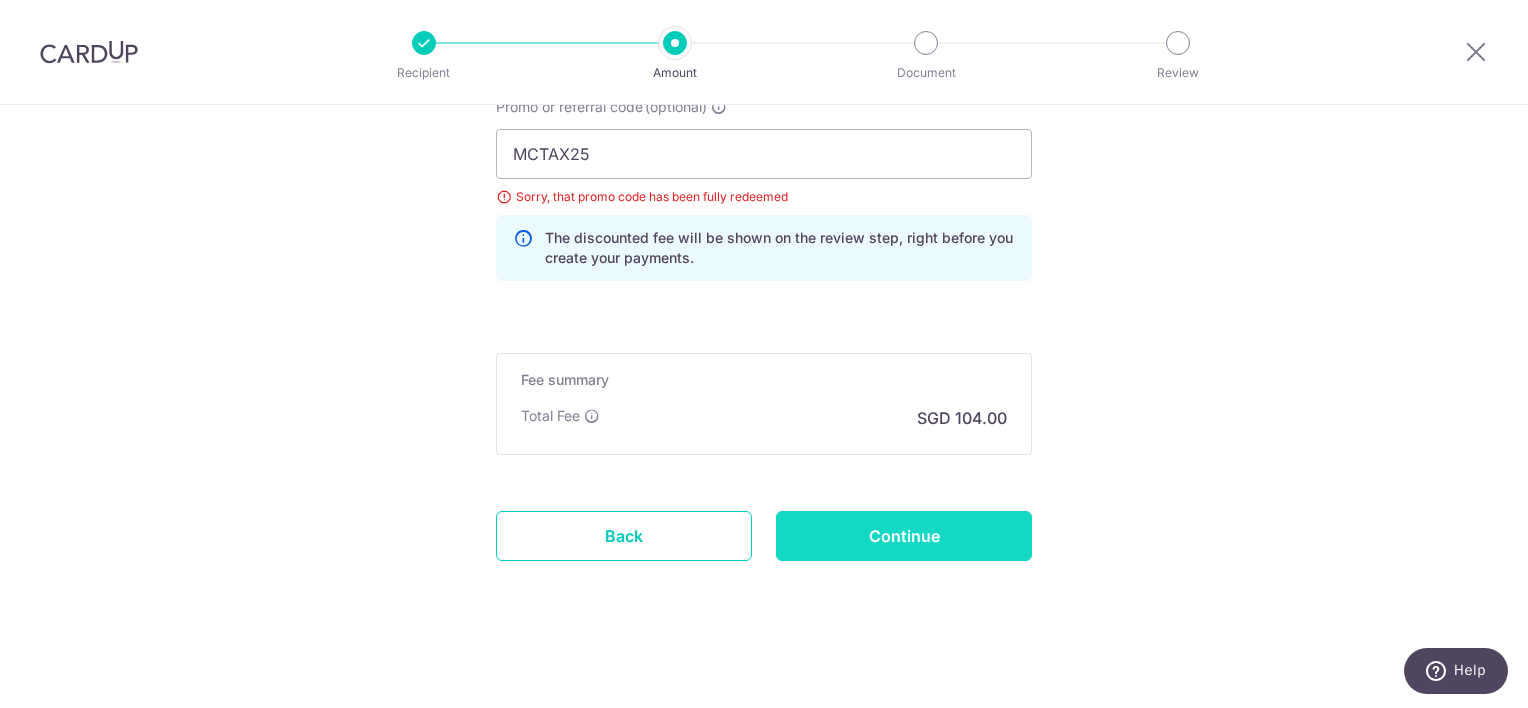 click on "Continue" at bounding box center [904, 536] 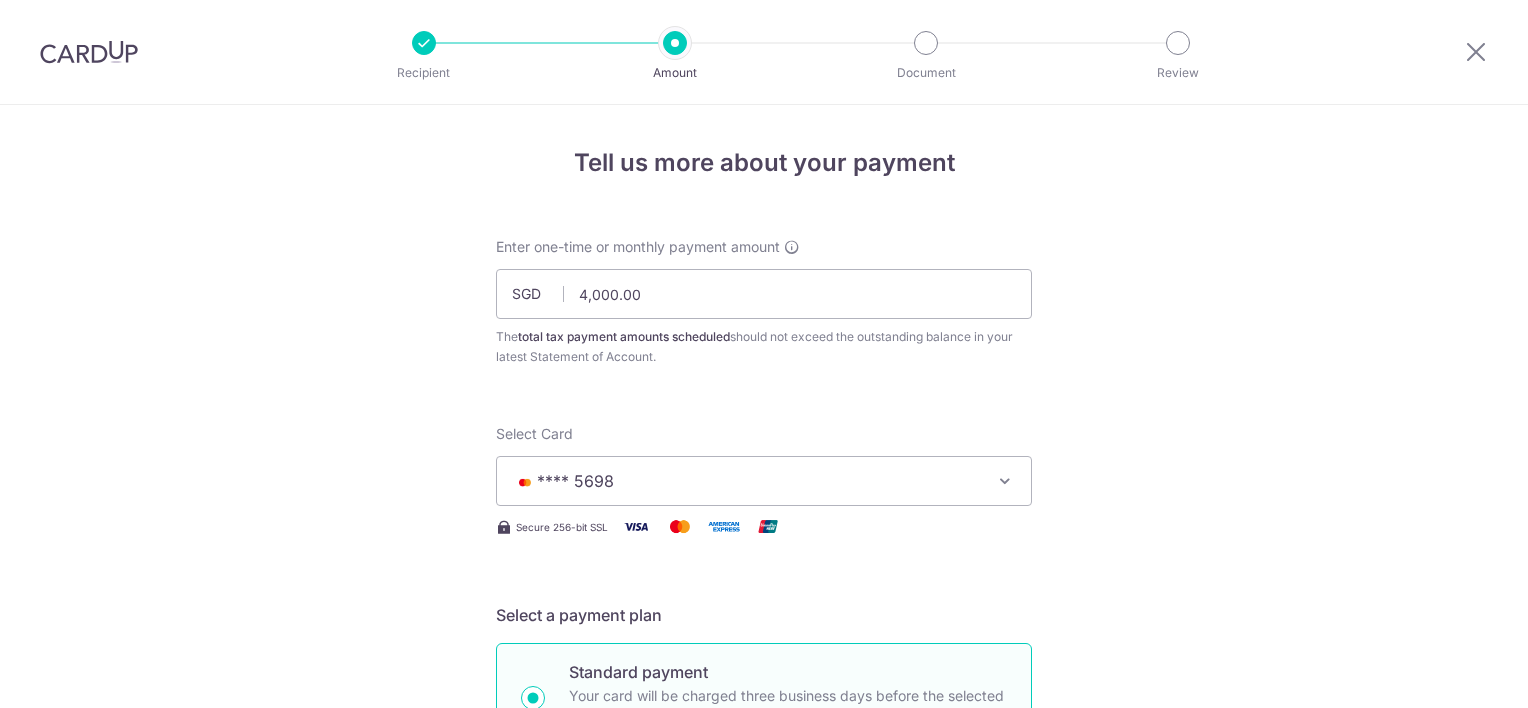 scroll, scrollTop: 0, scrollLeft: 0, axis: both 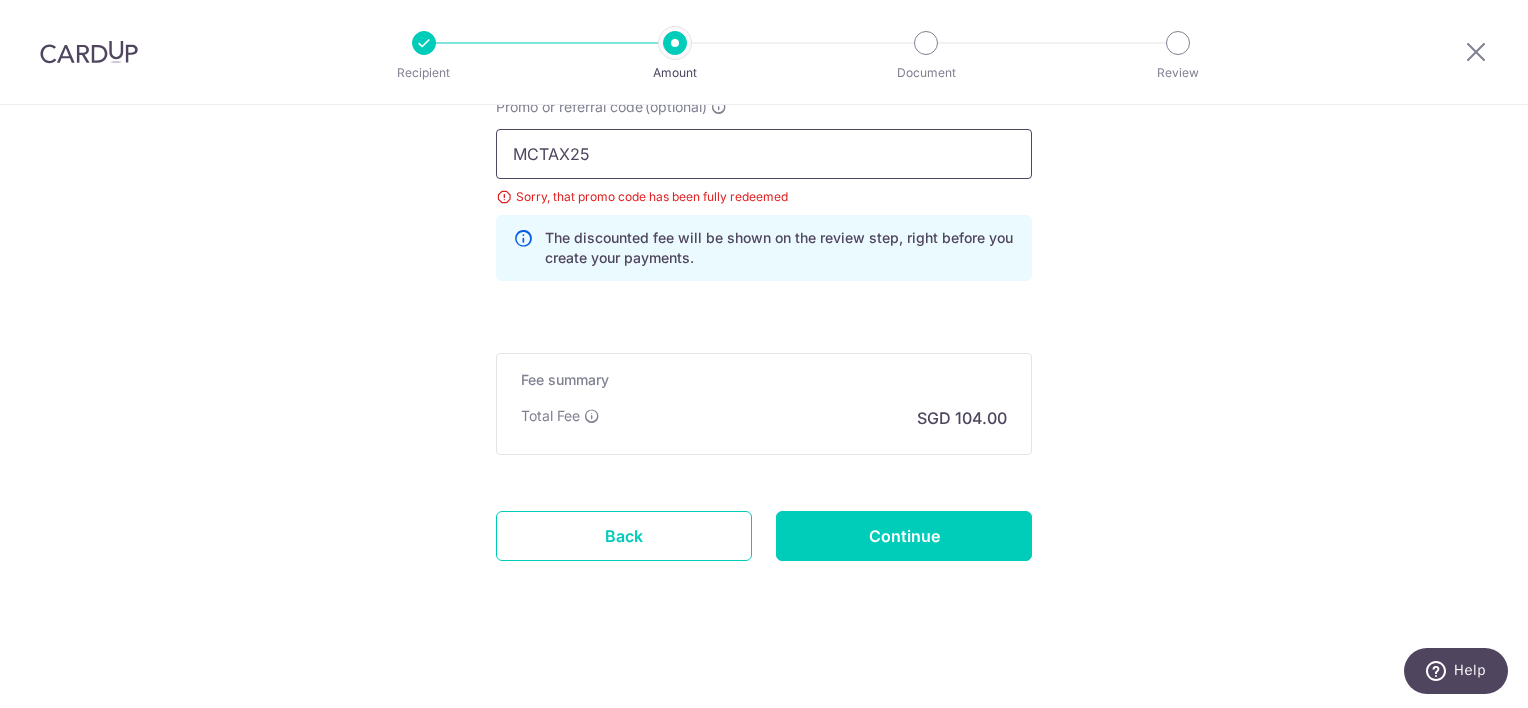 click on "MCTAX25" at bounding box center (764, 154) 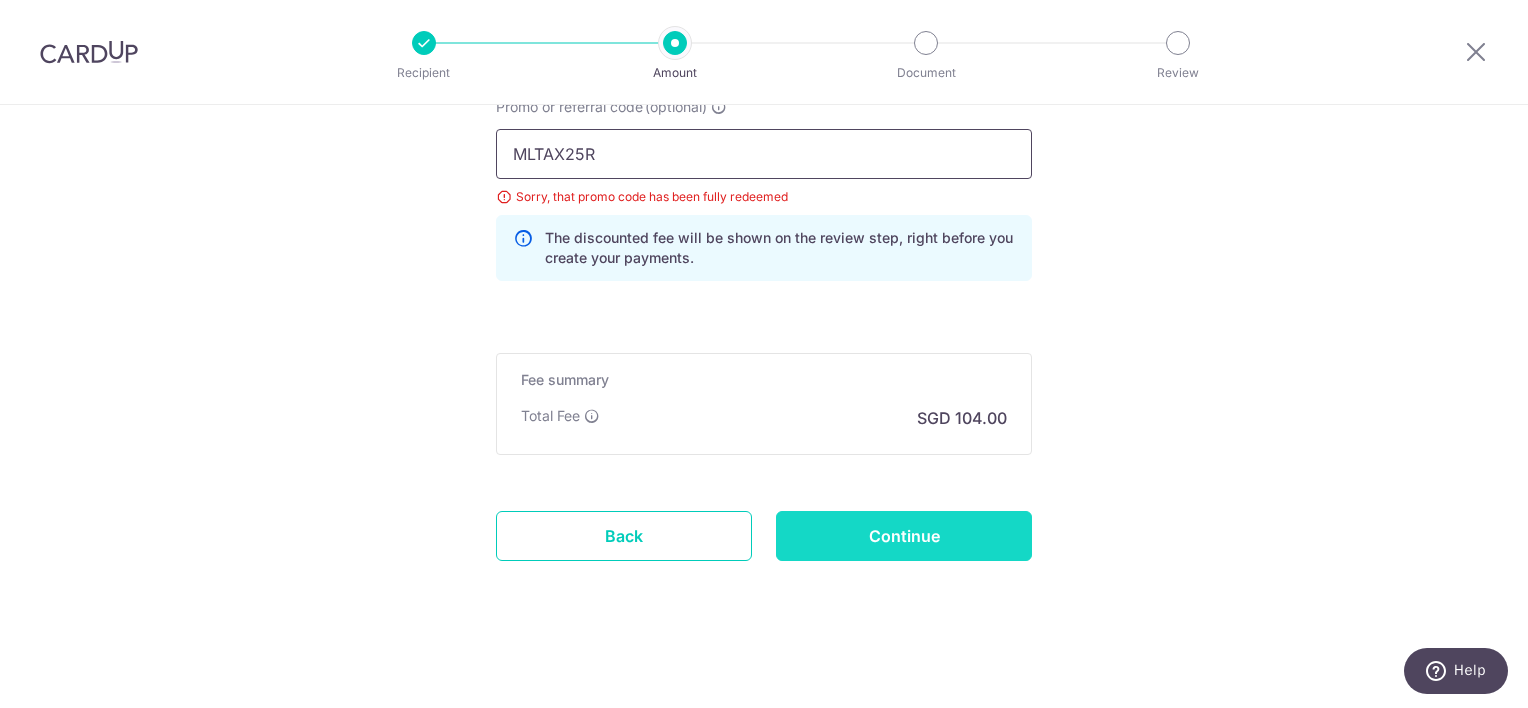 type on "MLTAX25R" 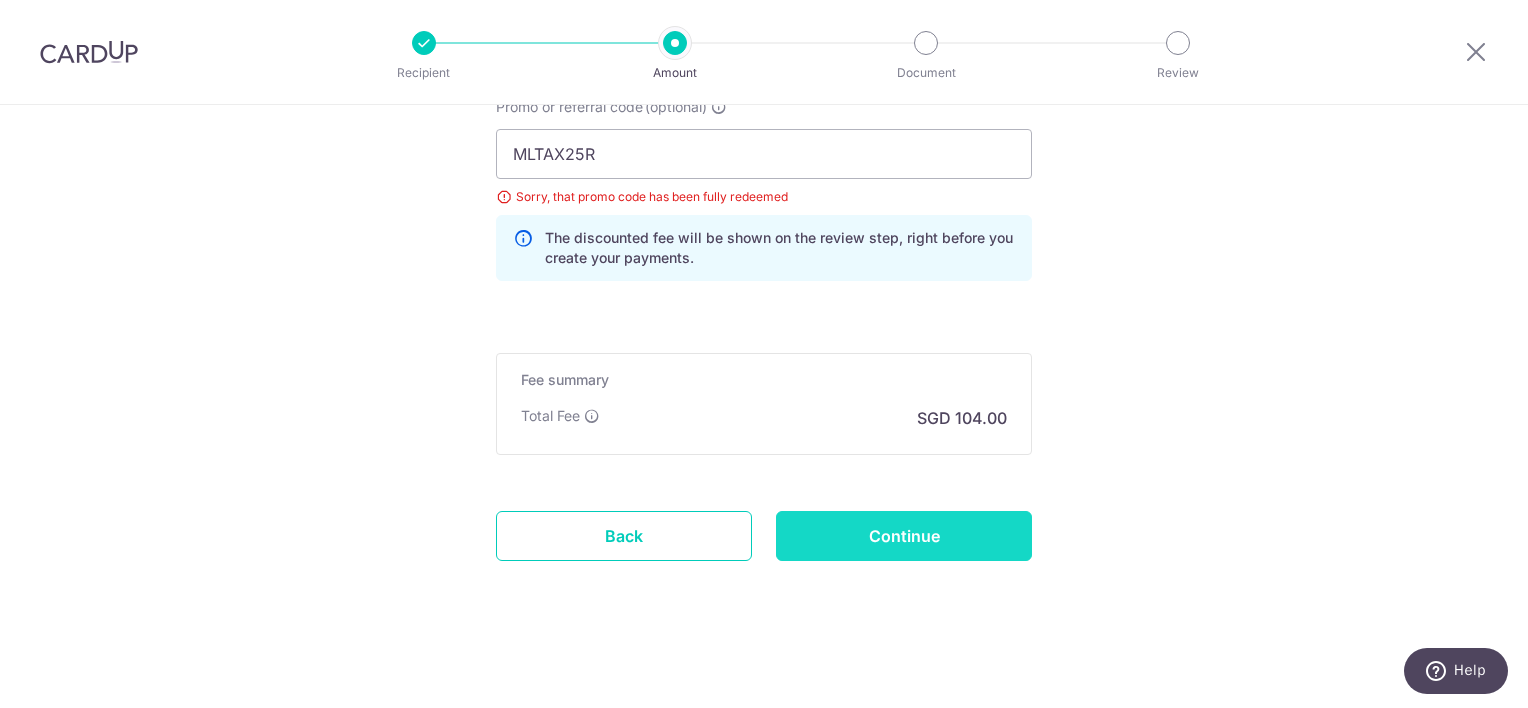click on "Continue" at bounding box center [904, 536] 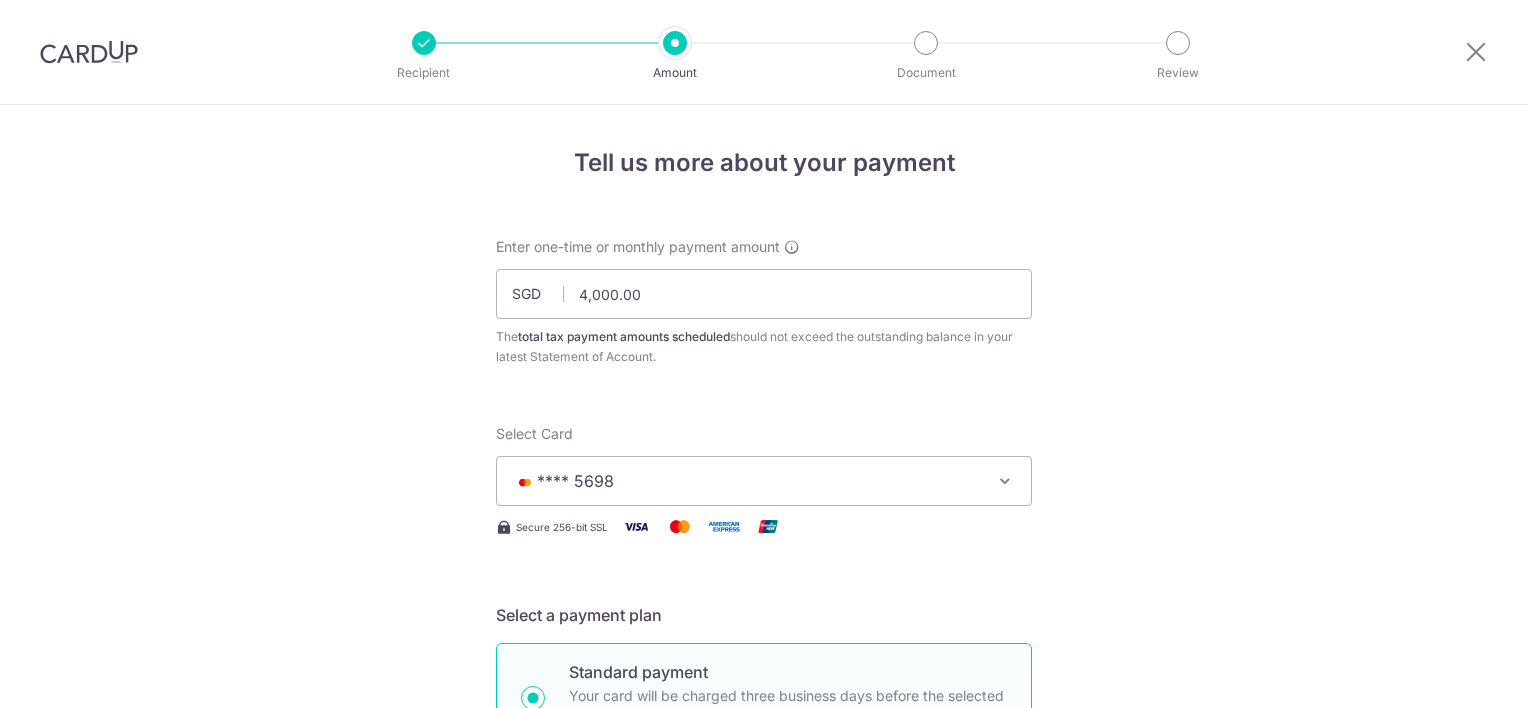 scroll, scrollTop: 0, scrollLeft: 0, axis: both 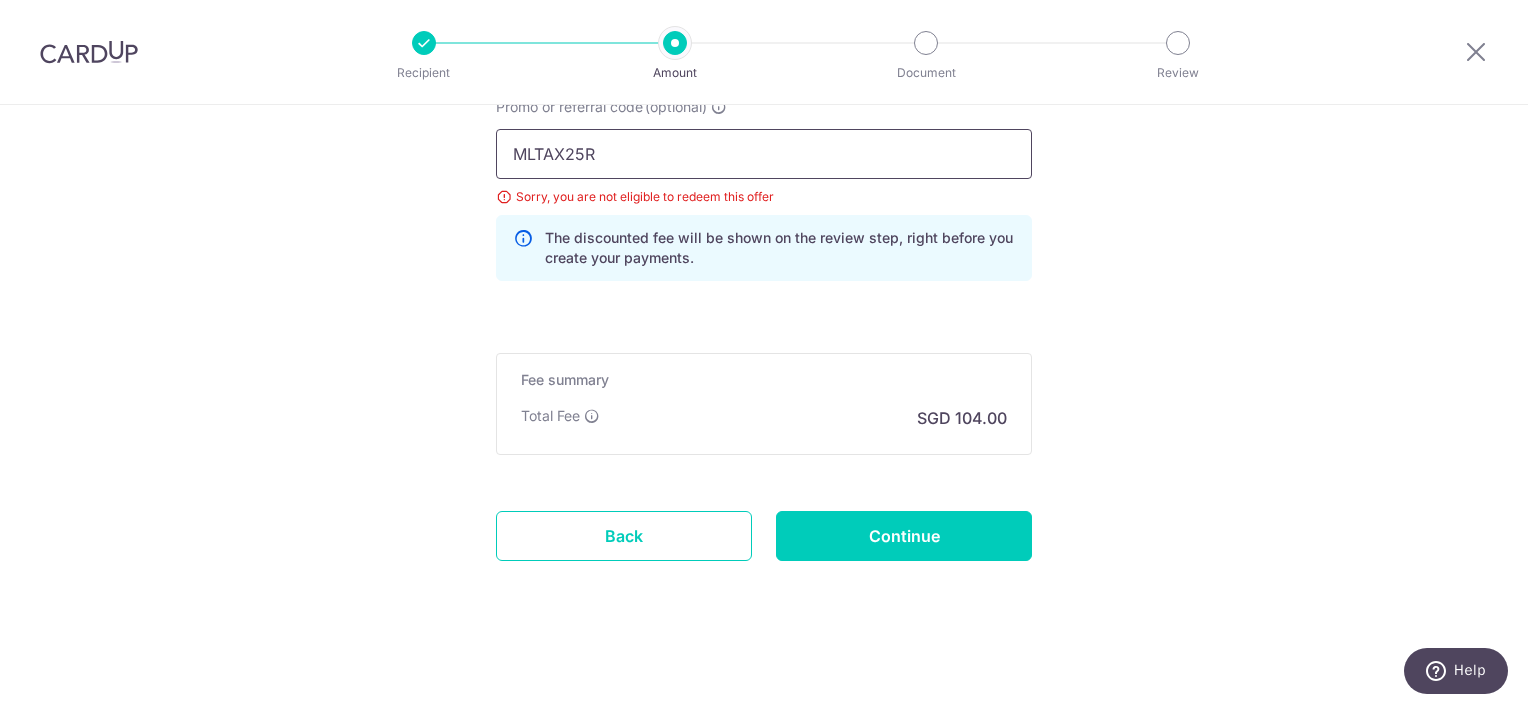 click on "MLTAX25R" at bounding box center [764, 154] 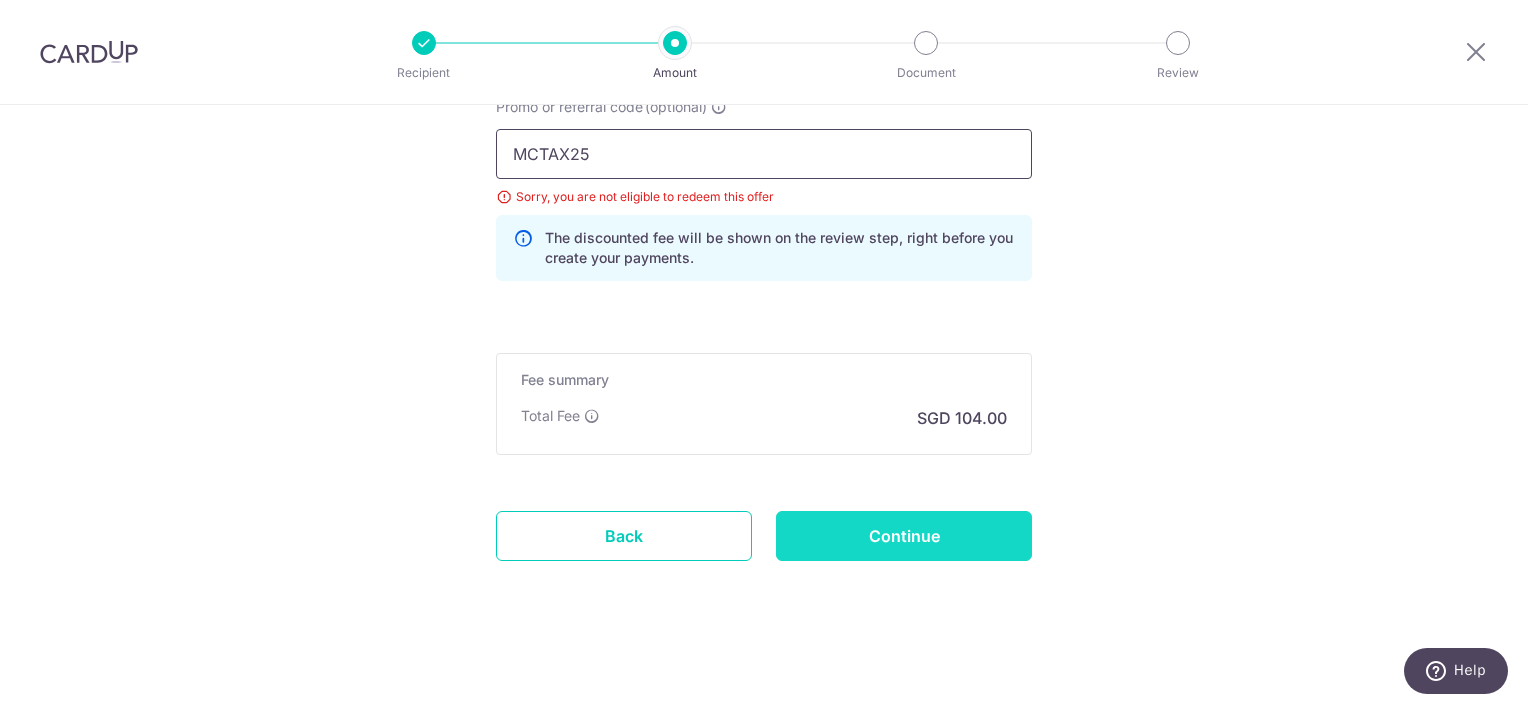type on "MCTAX25" 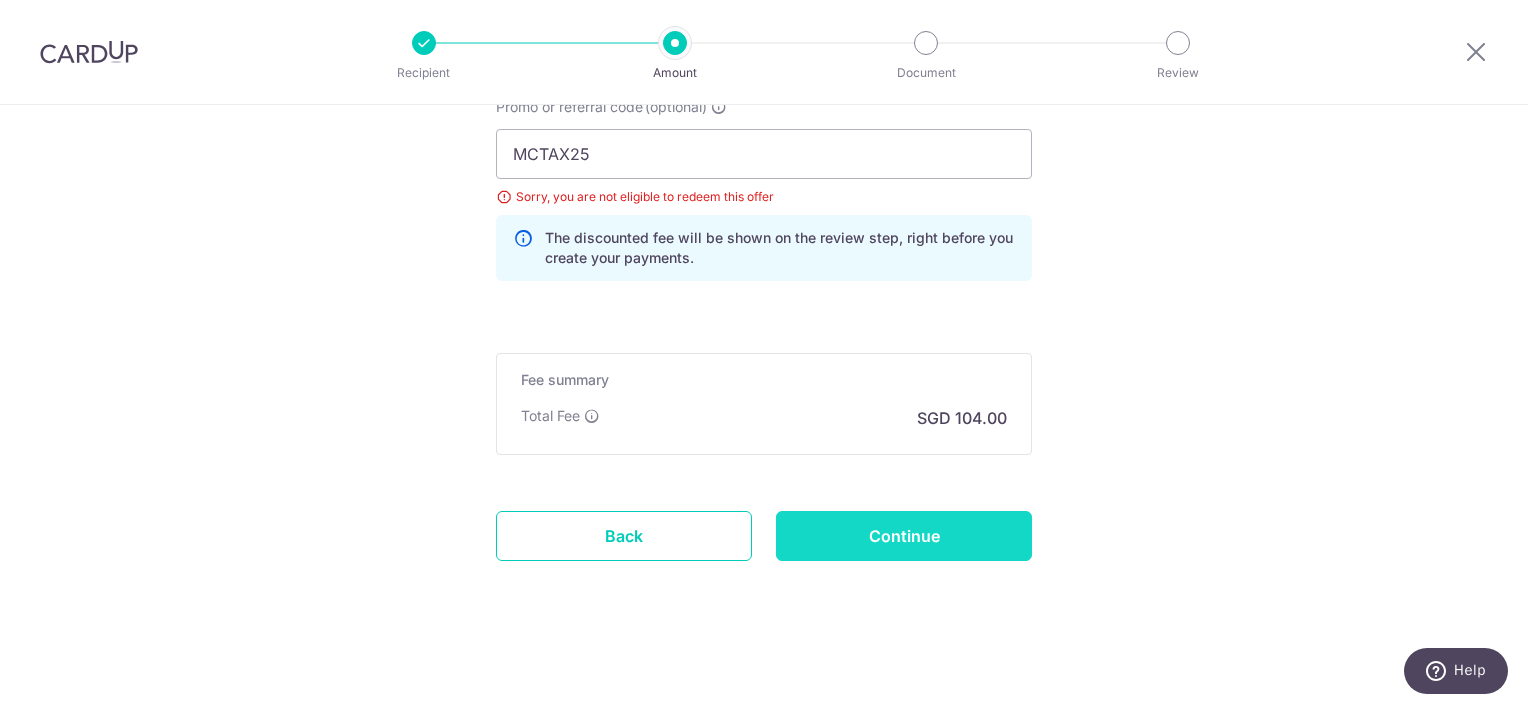 click on "Continue" at bounding box center [904, 536] 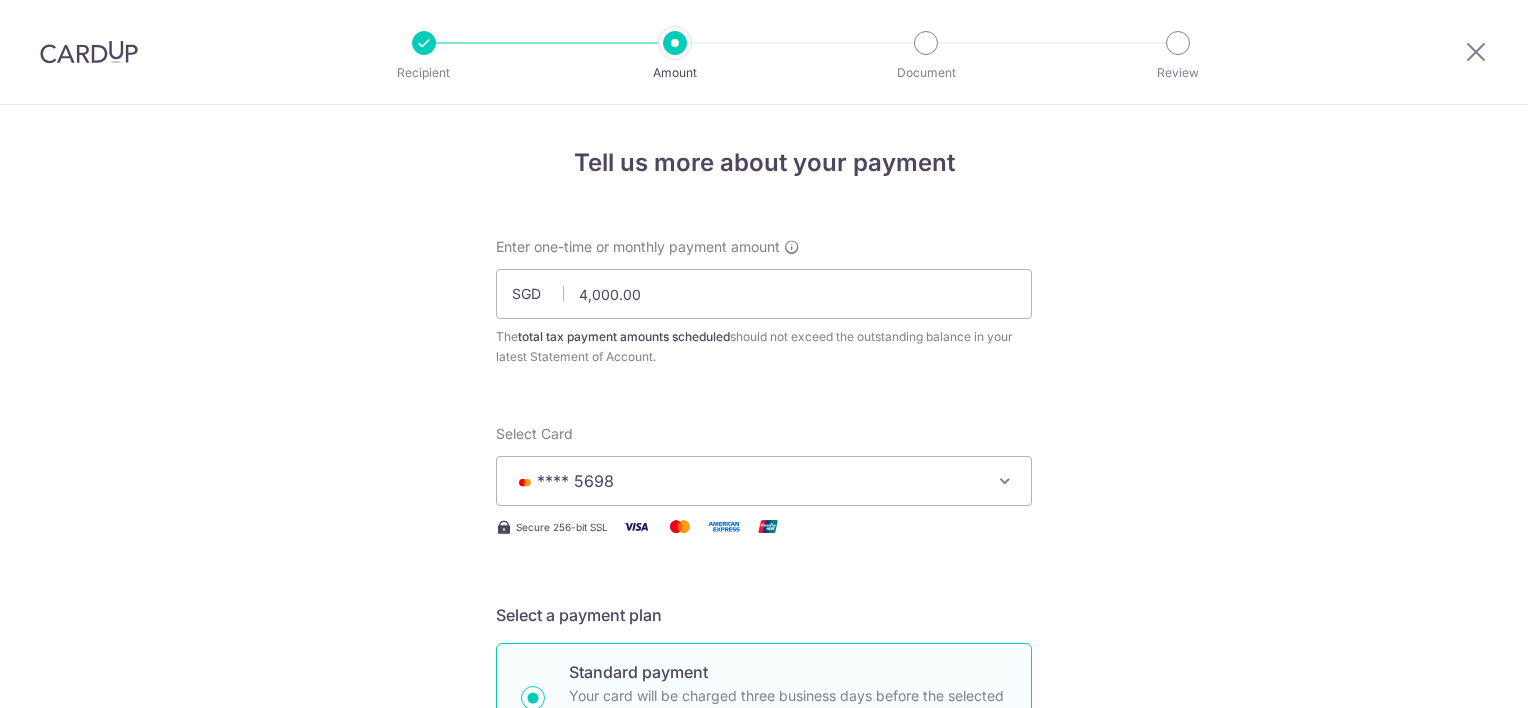 scroll, scrollTop: 0, scrollLeft: 0, axis: both 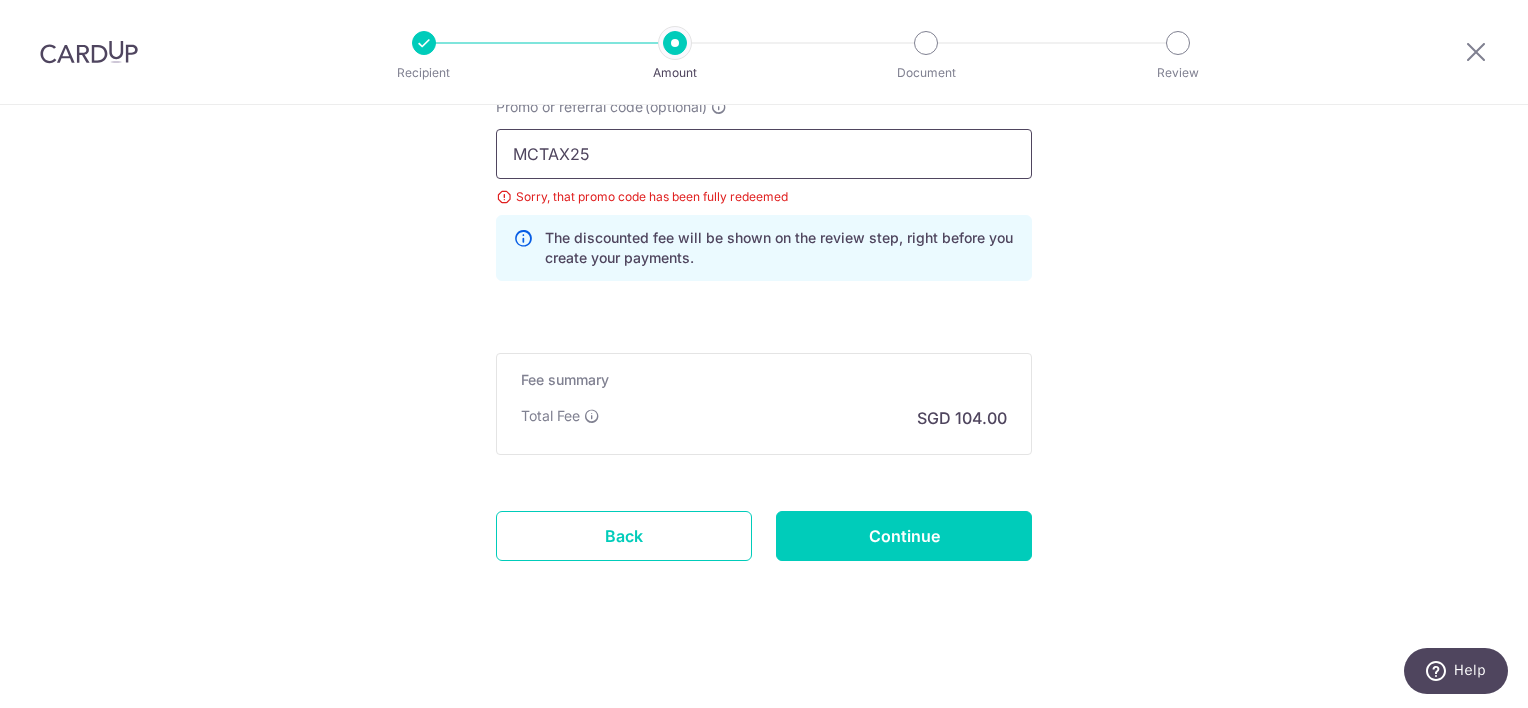 click on "MCTAX25" at bounding box center (764, 154) 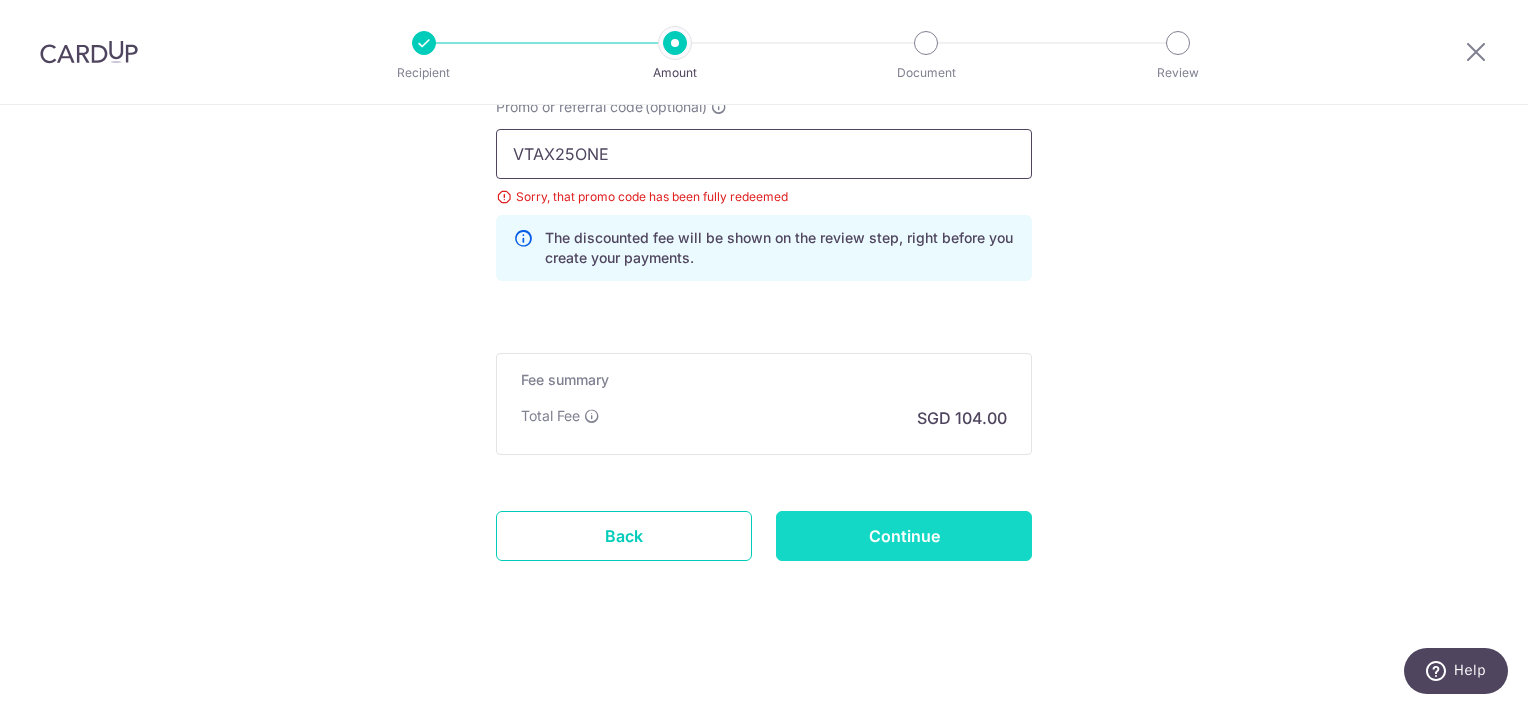 type on "VTAX25ONE" 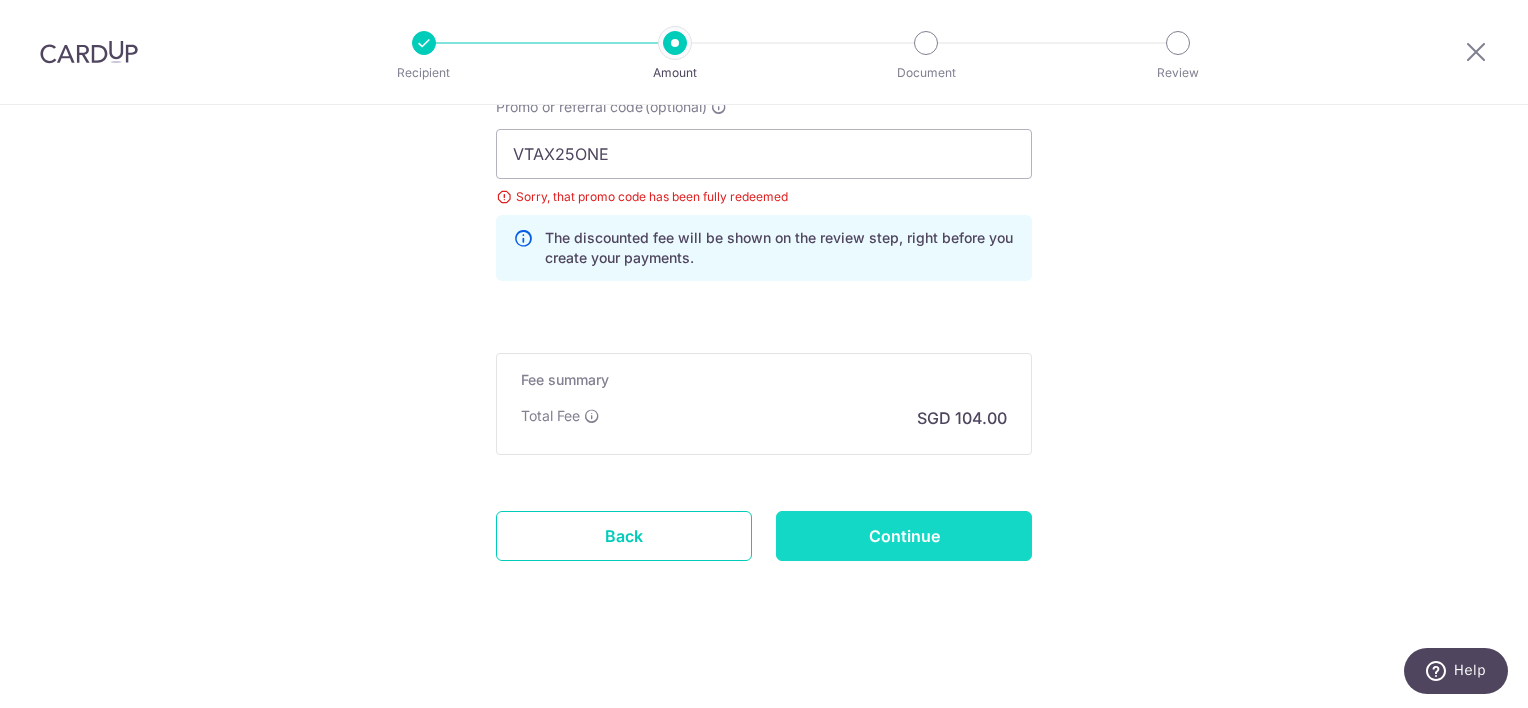 click on "Continue" at bounding box center (904, 536) 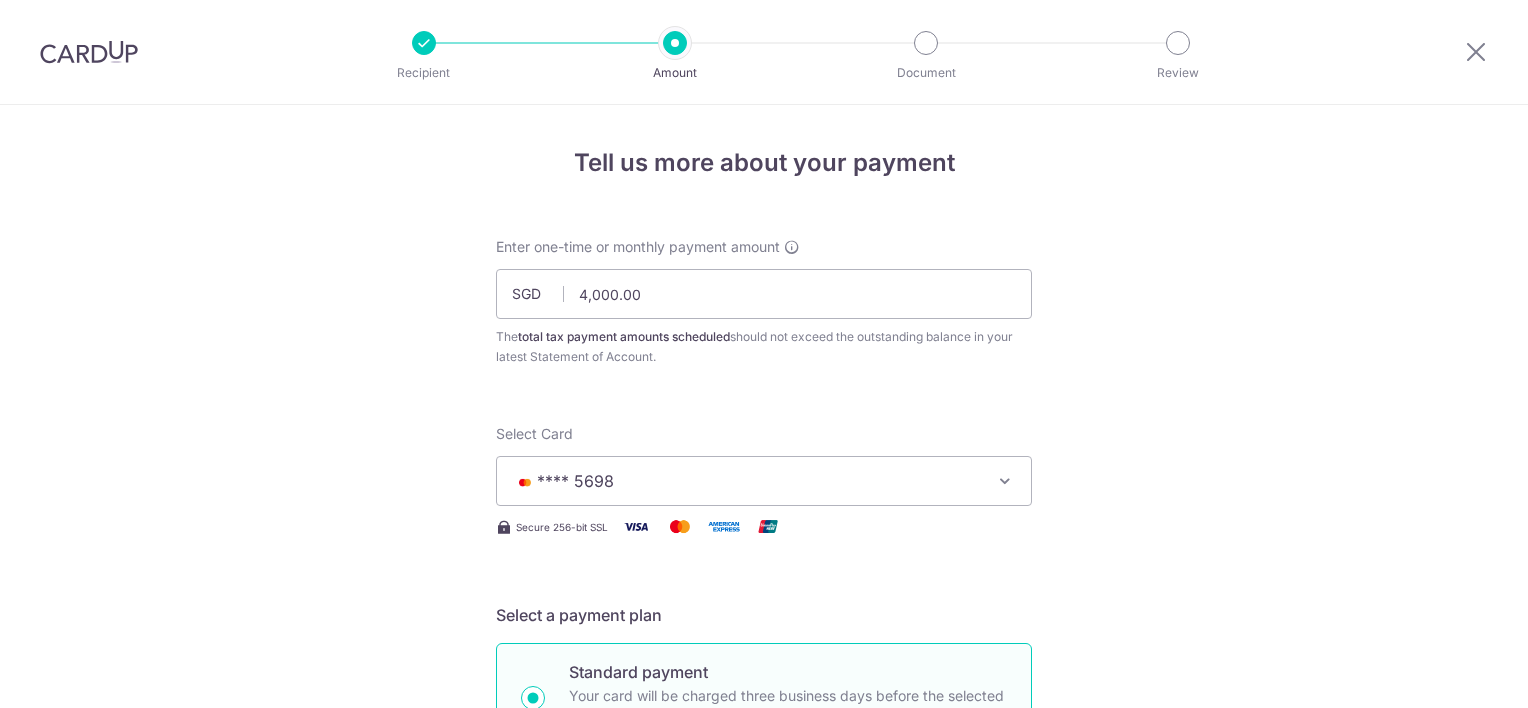 scroll, scrollTop: 0, scrollLeft: 0, axis: both 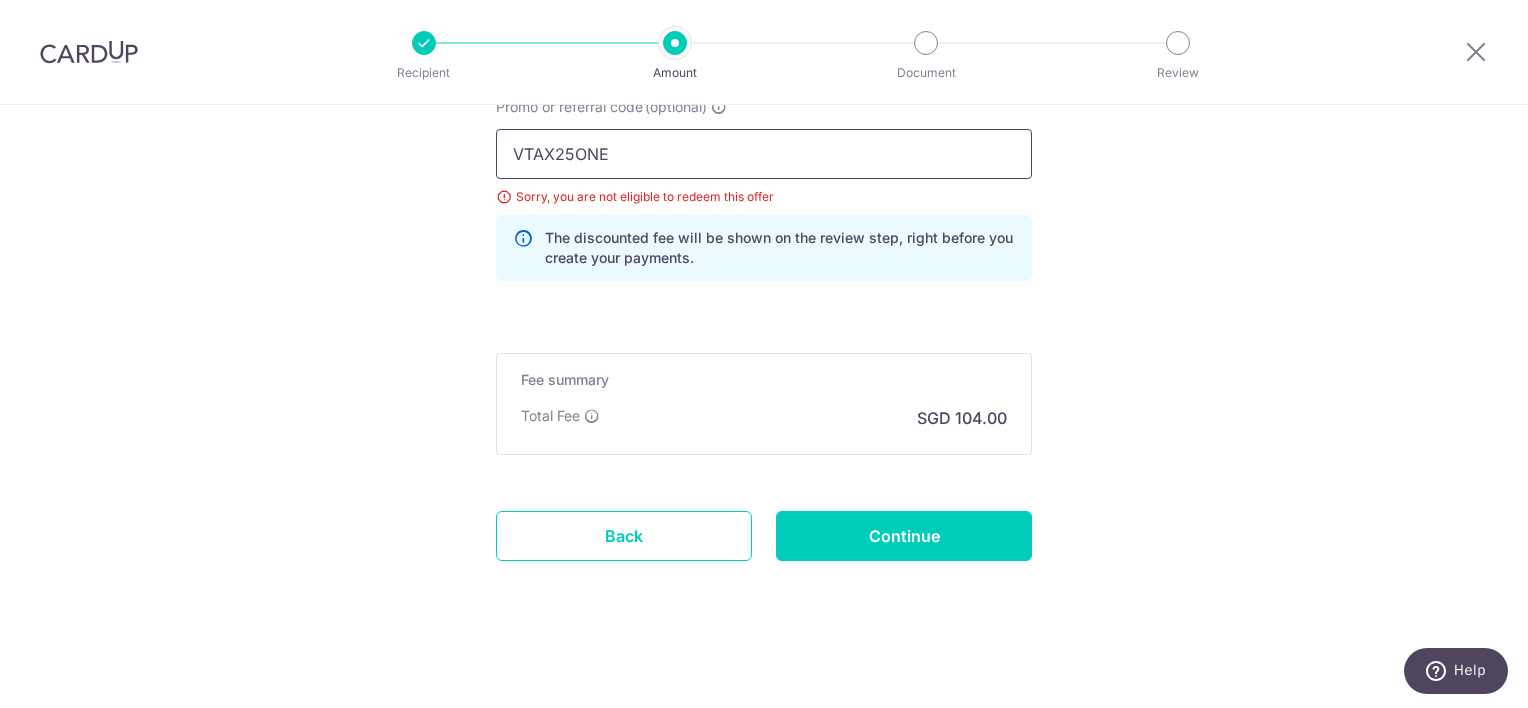 drag, startPoint x: 852, startPoint y: 132, endPoint x: 598, endPoint y: 132, distance: 254 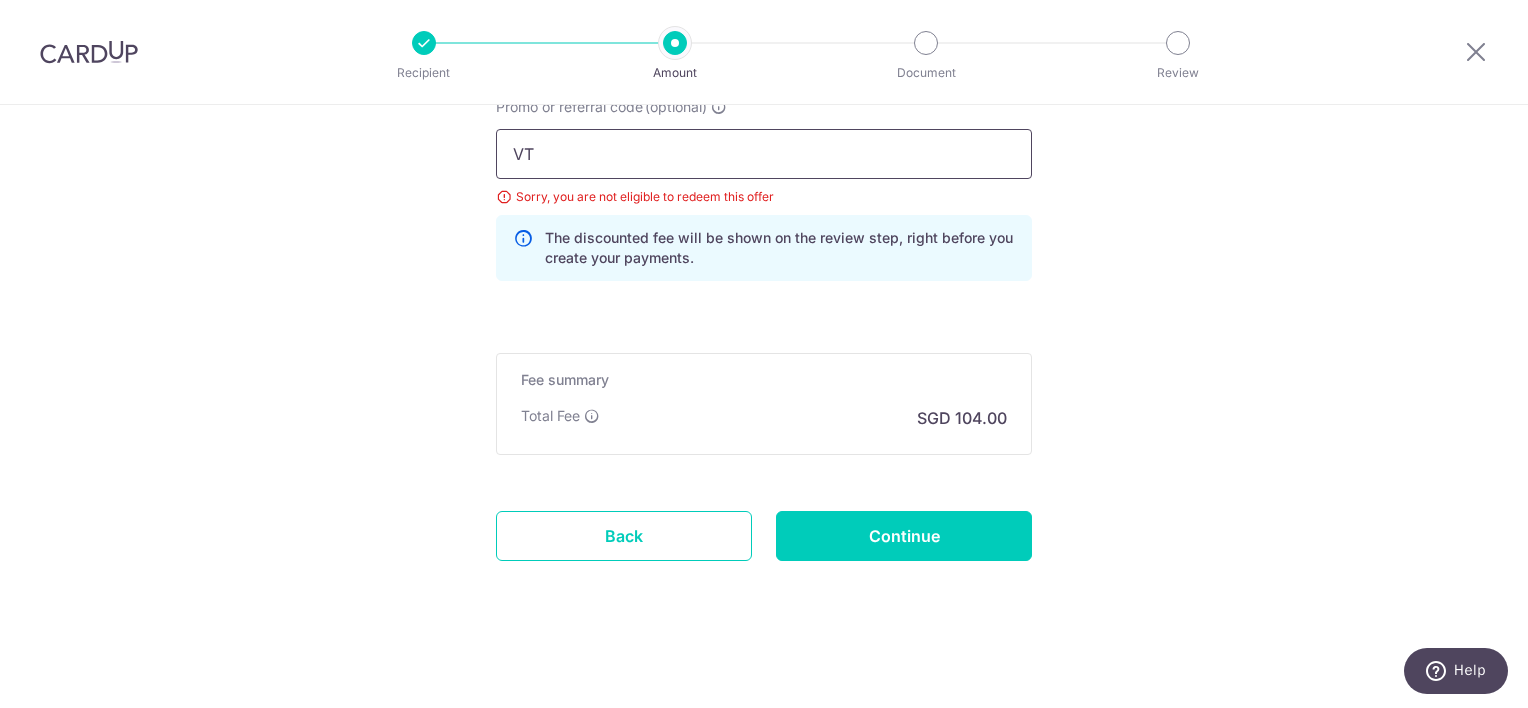type on "V" 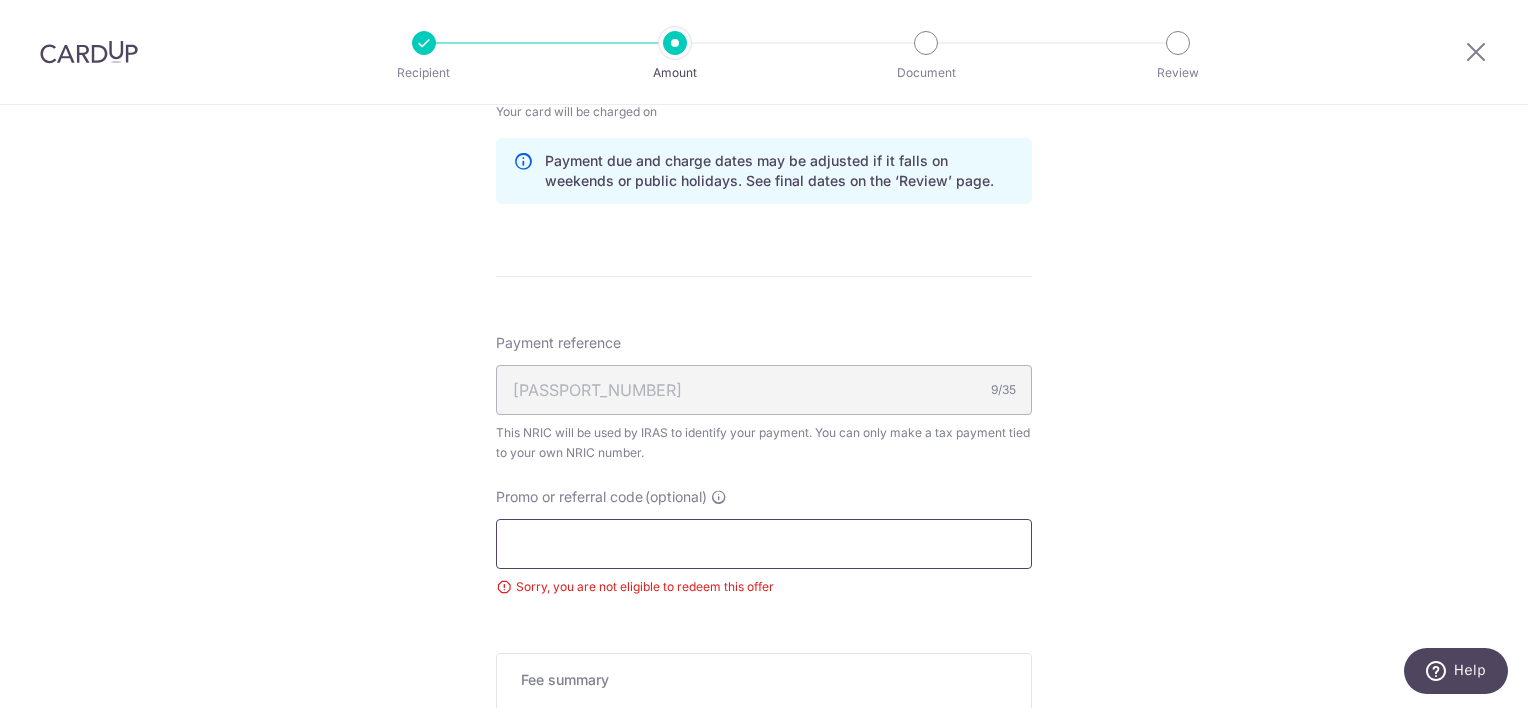 scroll, scrollTop: 1361, scrollLeft: 0, axis: vertical 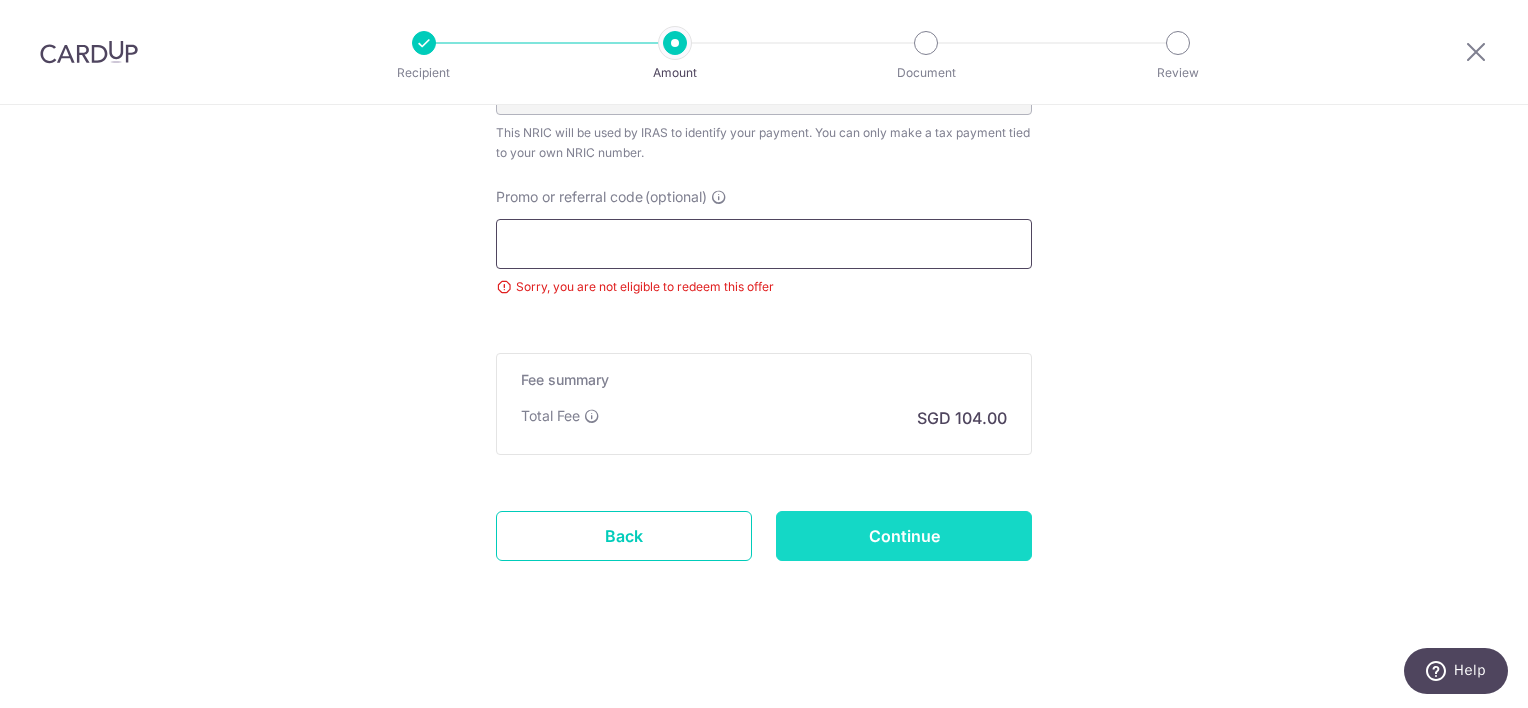 type 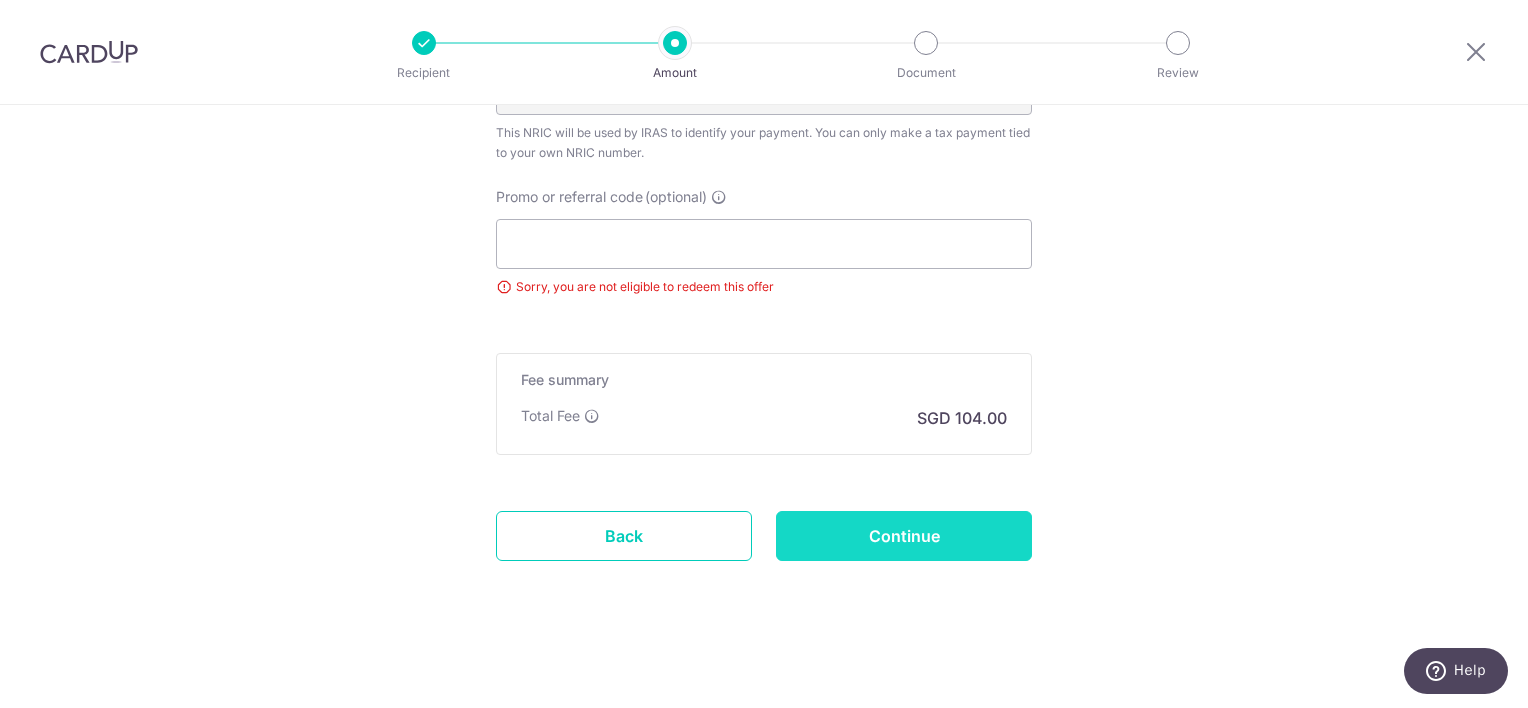 click on "Continue" at bounding box center [904, 536] 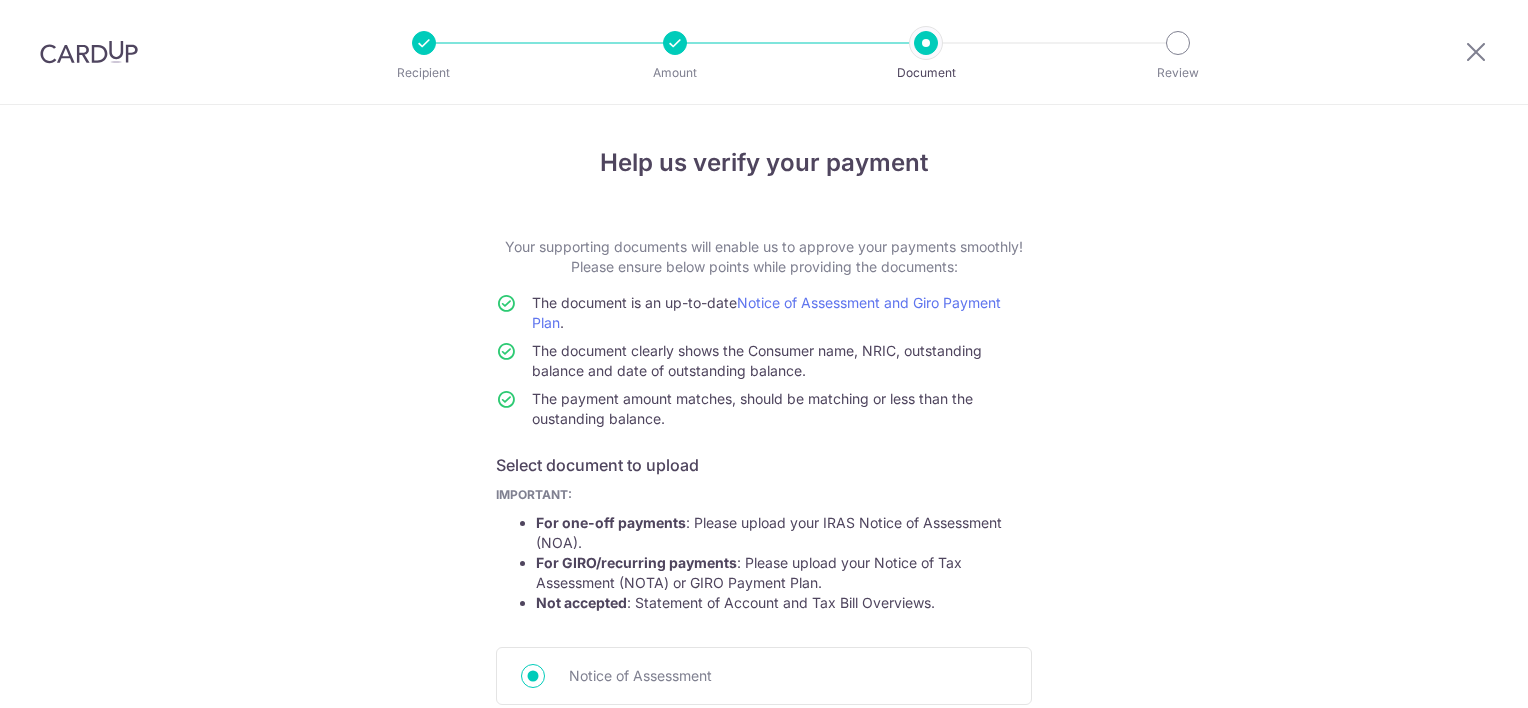scroll, scrollTop: 0, scrollLeft: 0, axis: both 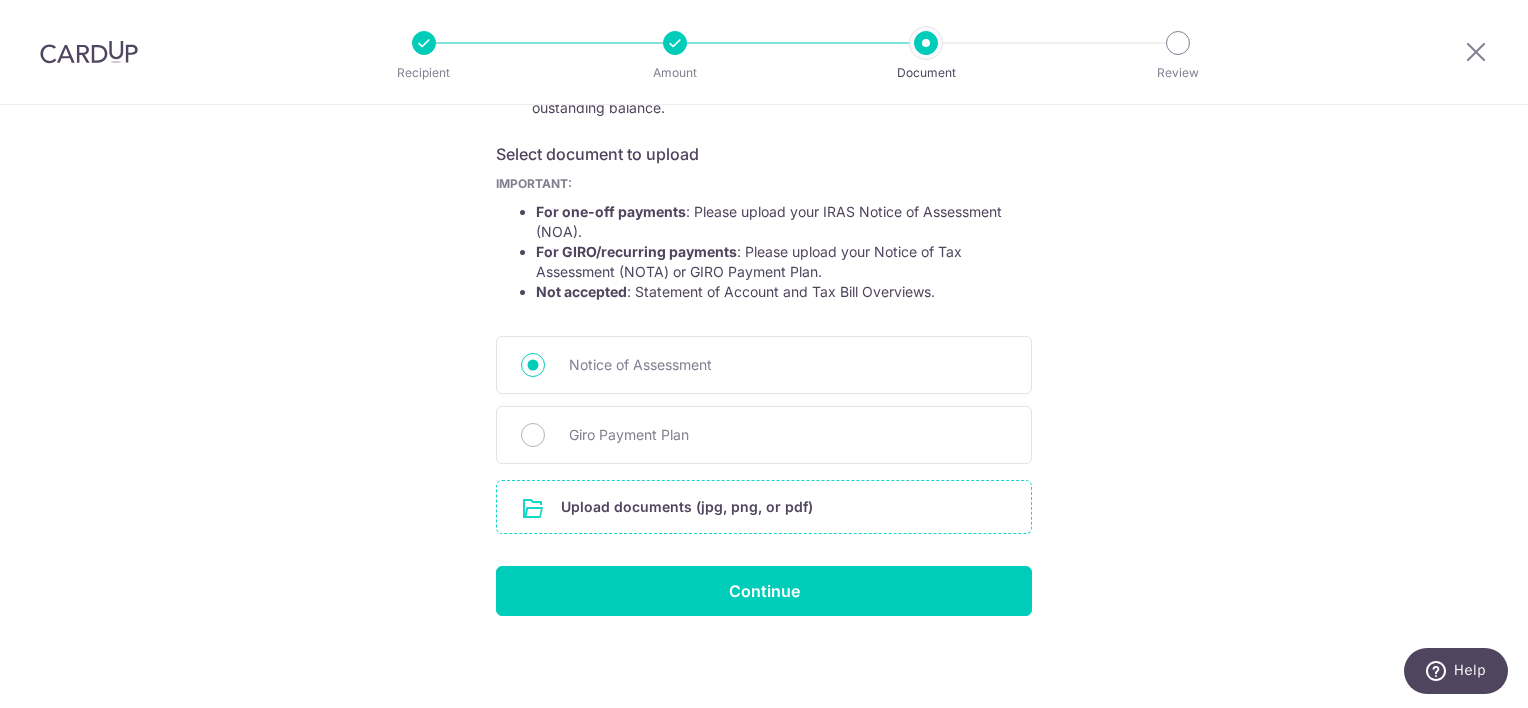 click at bounding box center [764, 507] 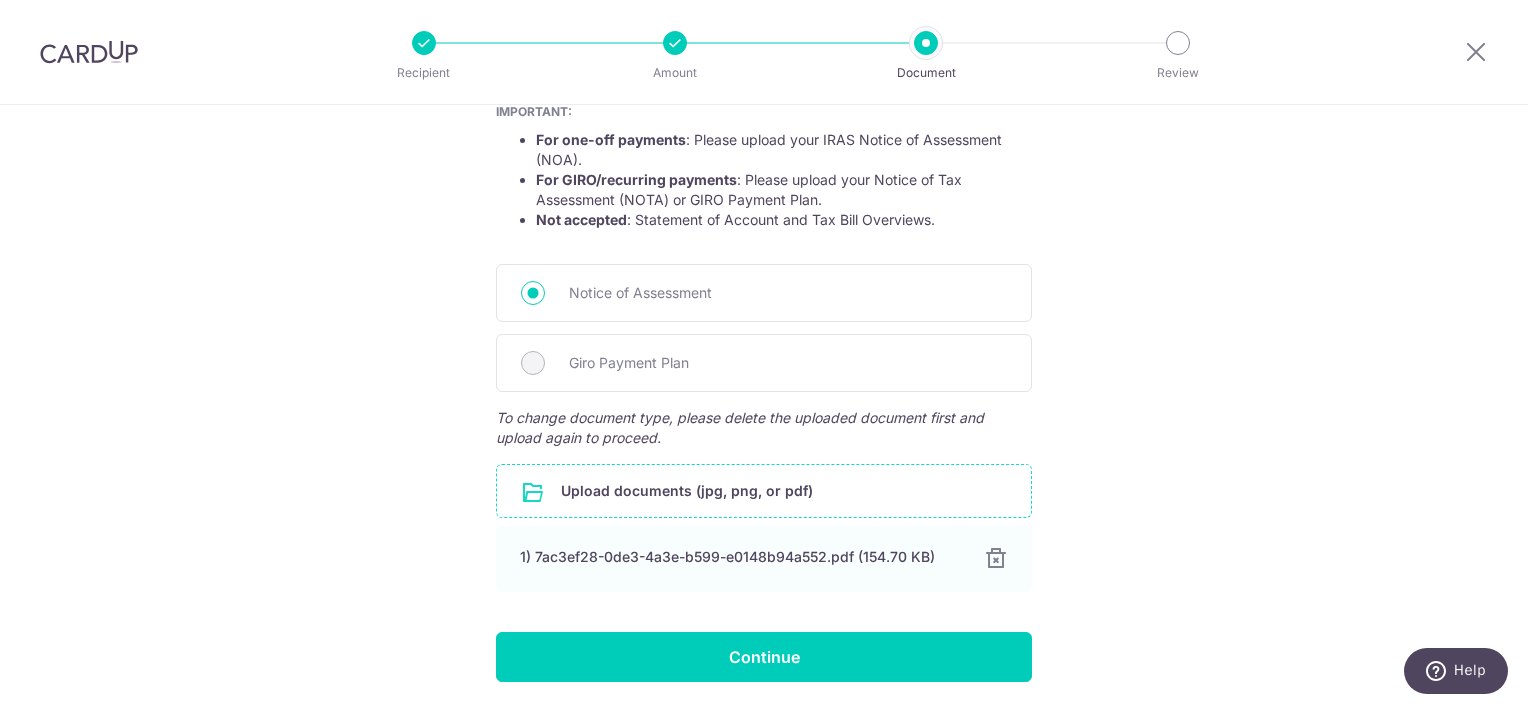 scroll, scrollTop: 449, scrollLeft: 0, axis: vertical 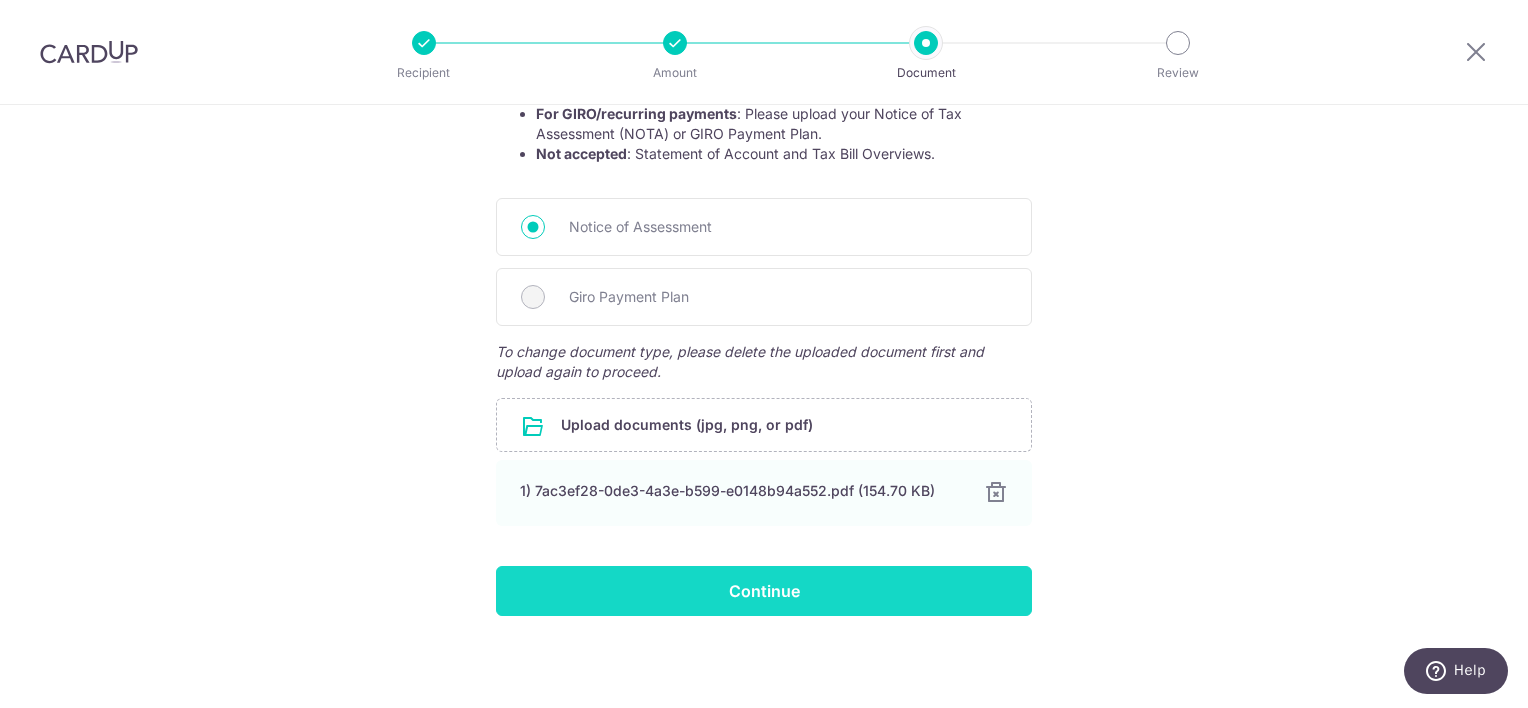 click on "Continue" at bounding box center [764, 591] 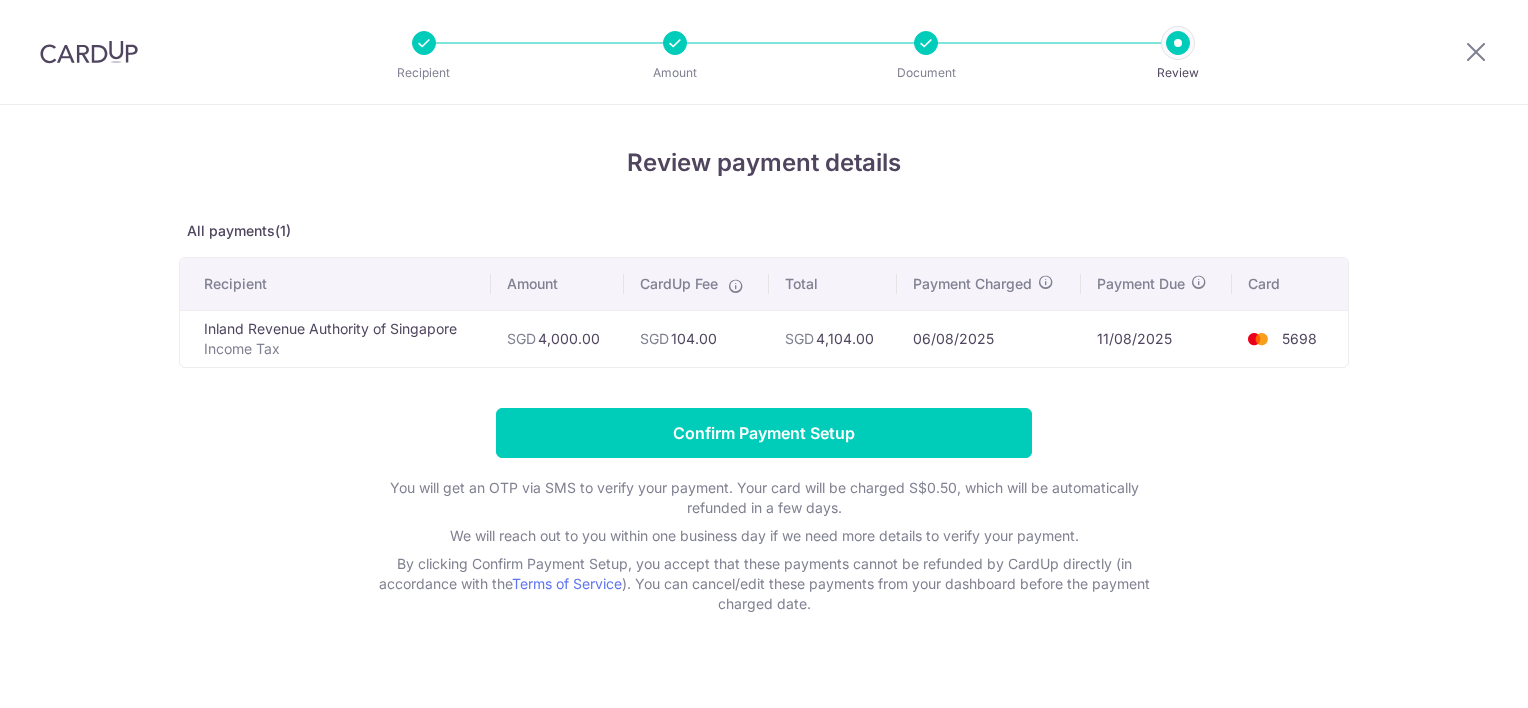 scroll, scrollTop: 0, scrollLeft: 0, axis: both 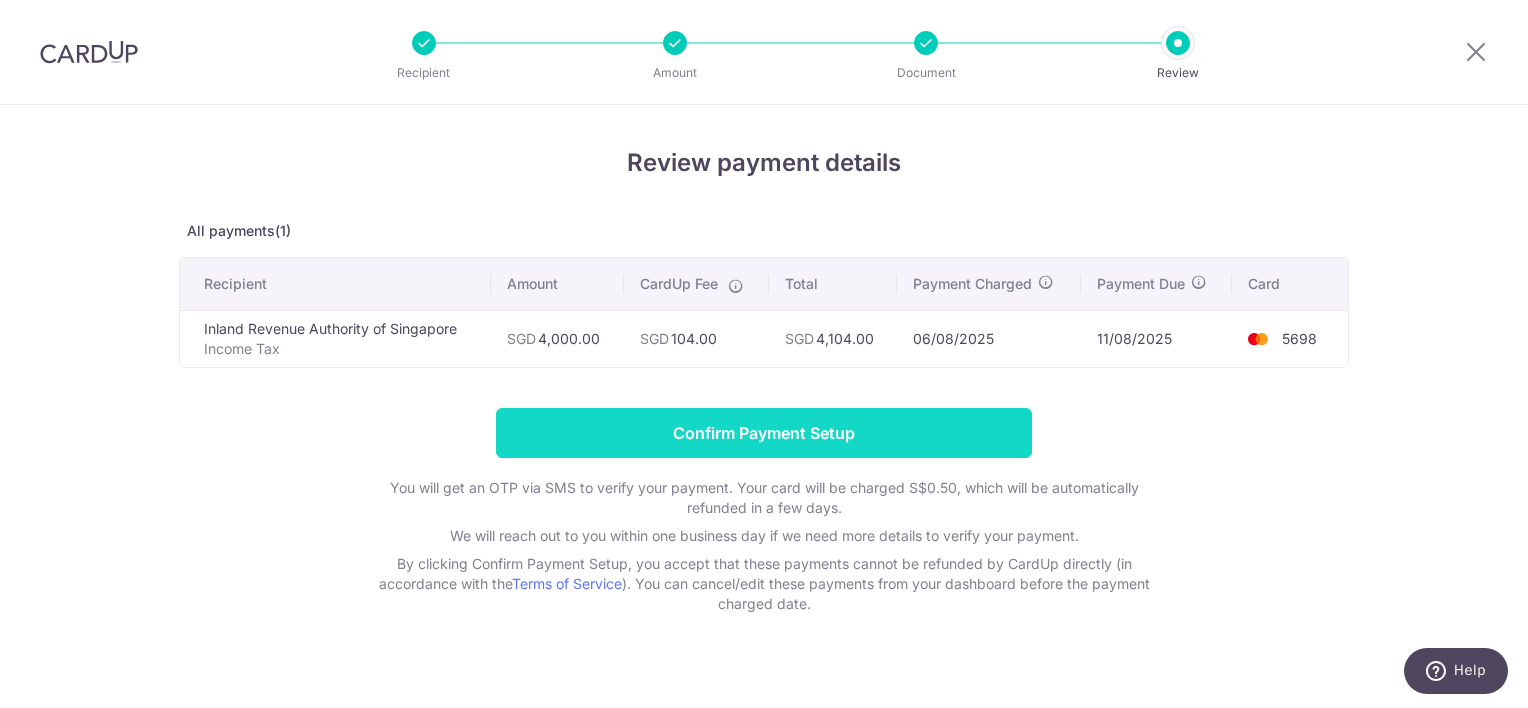 click on "Confirm Payment Setup" at bounding box center [764, 433] 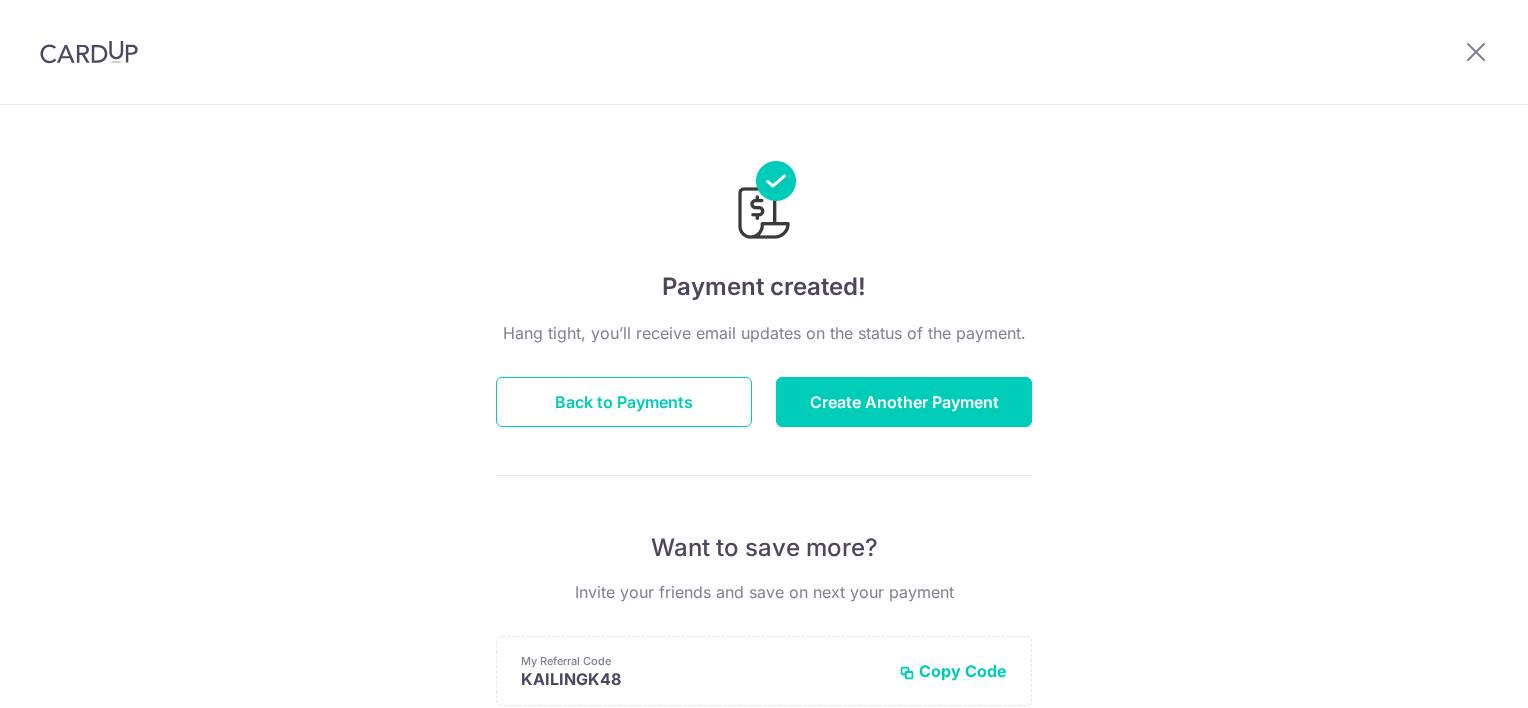 scroll, scrollTop: 0, scrollLeft: 0, axis: both 